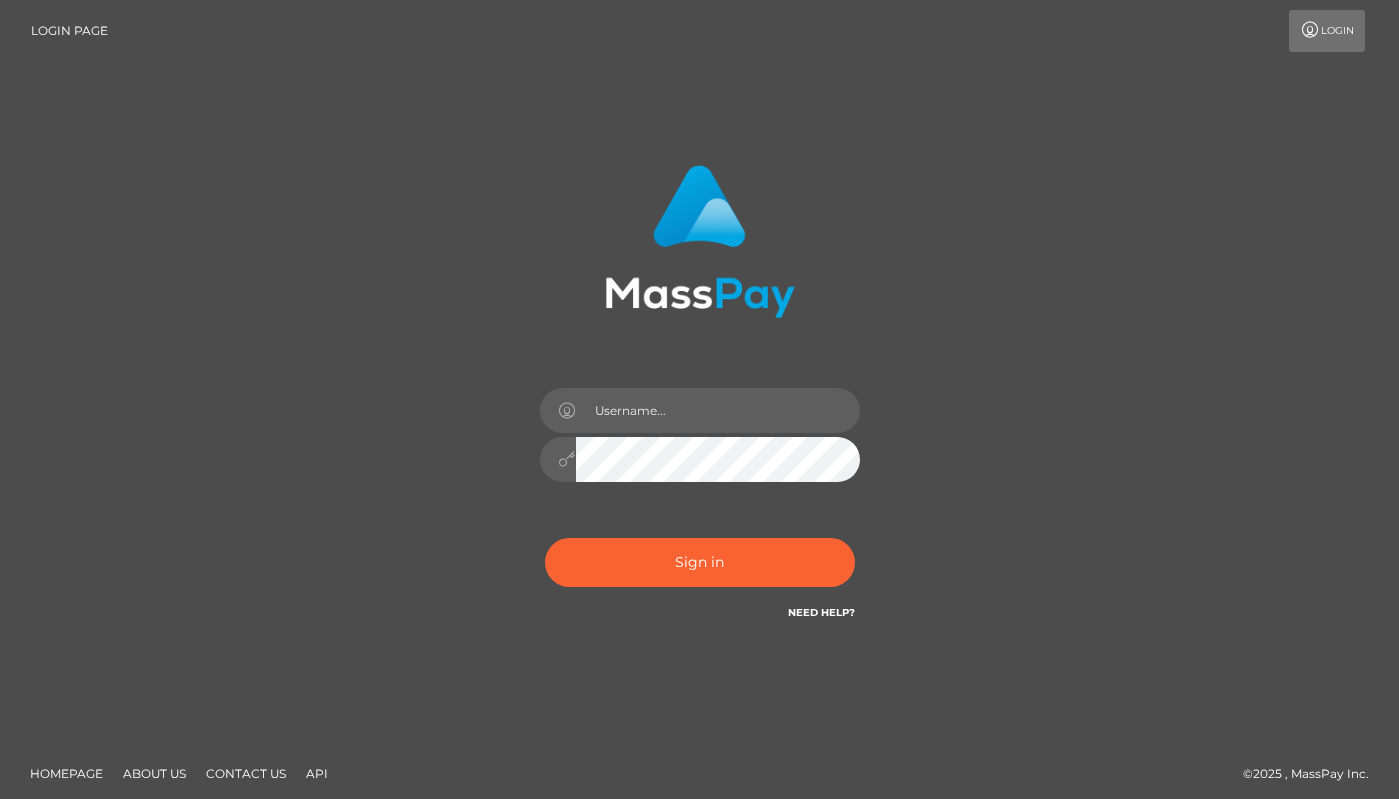 scroll, scrollTop: 0, scrollLeft: 0, axis: both 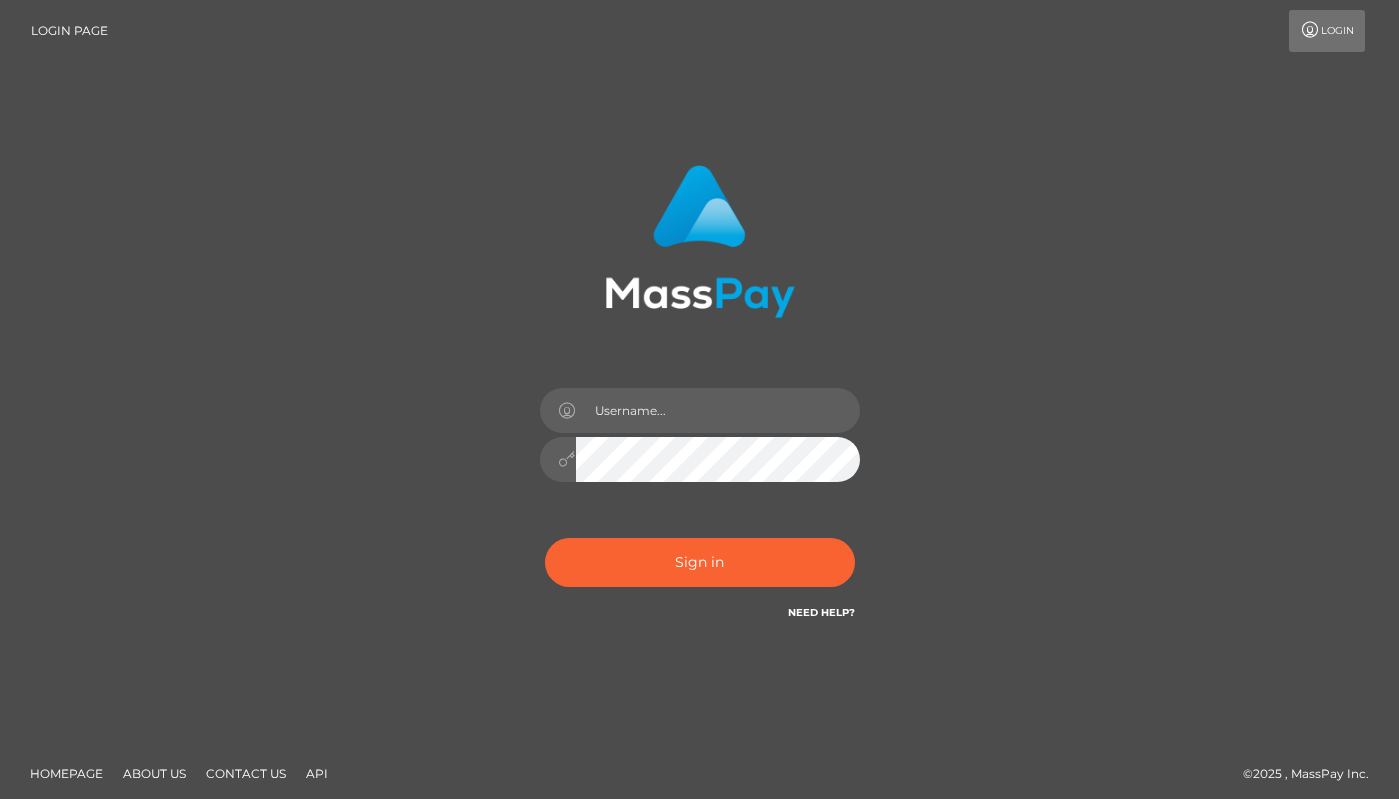click on "Need
Help?" at bounding box center [821, 612] 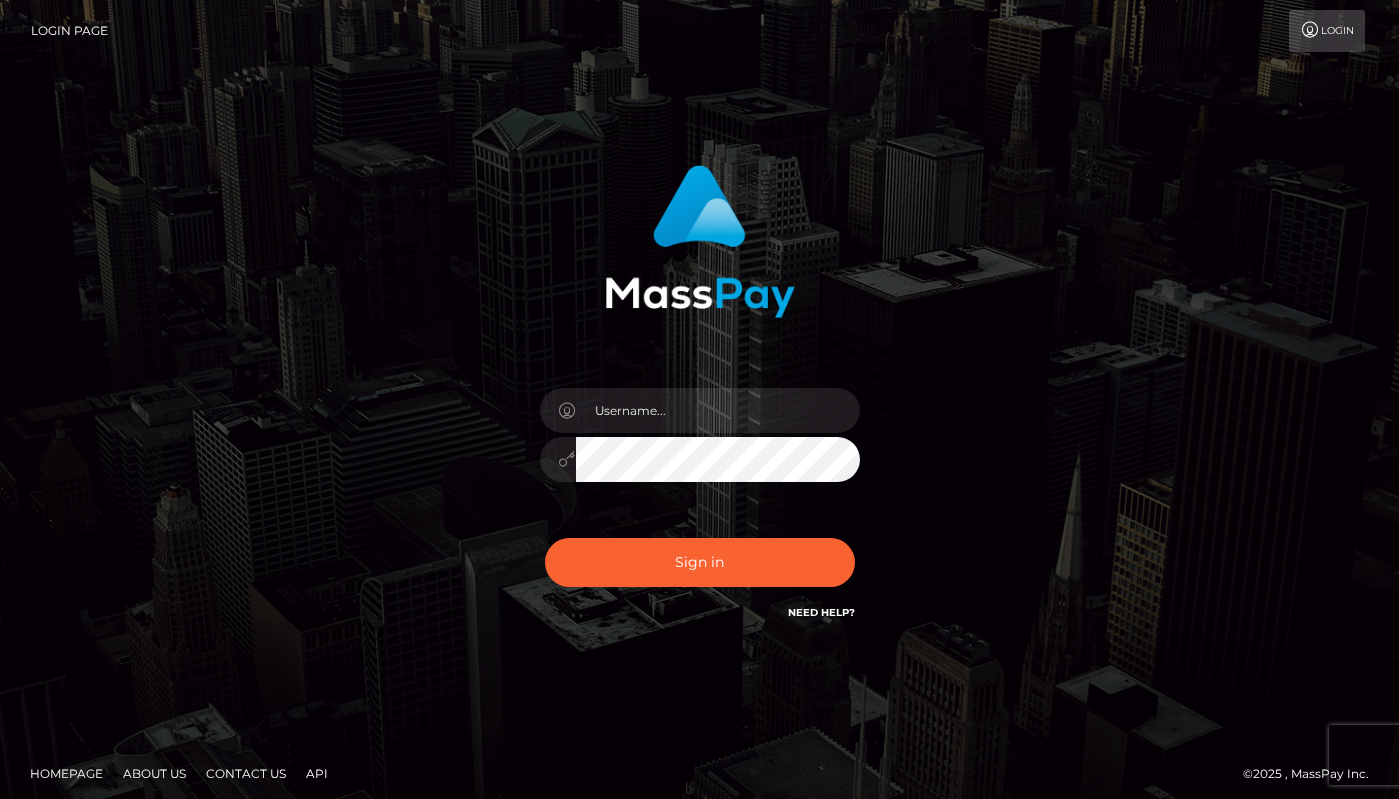 scroll, scrollTop: 0, scrollLeft: 0, axis: both 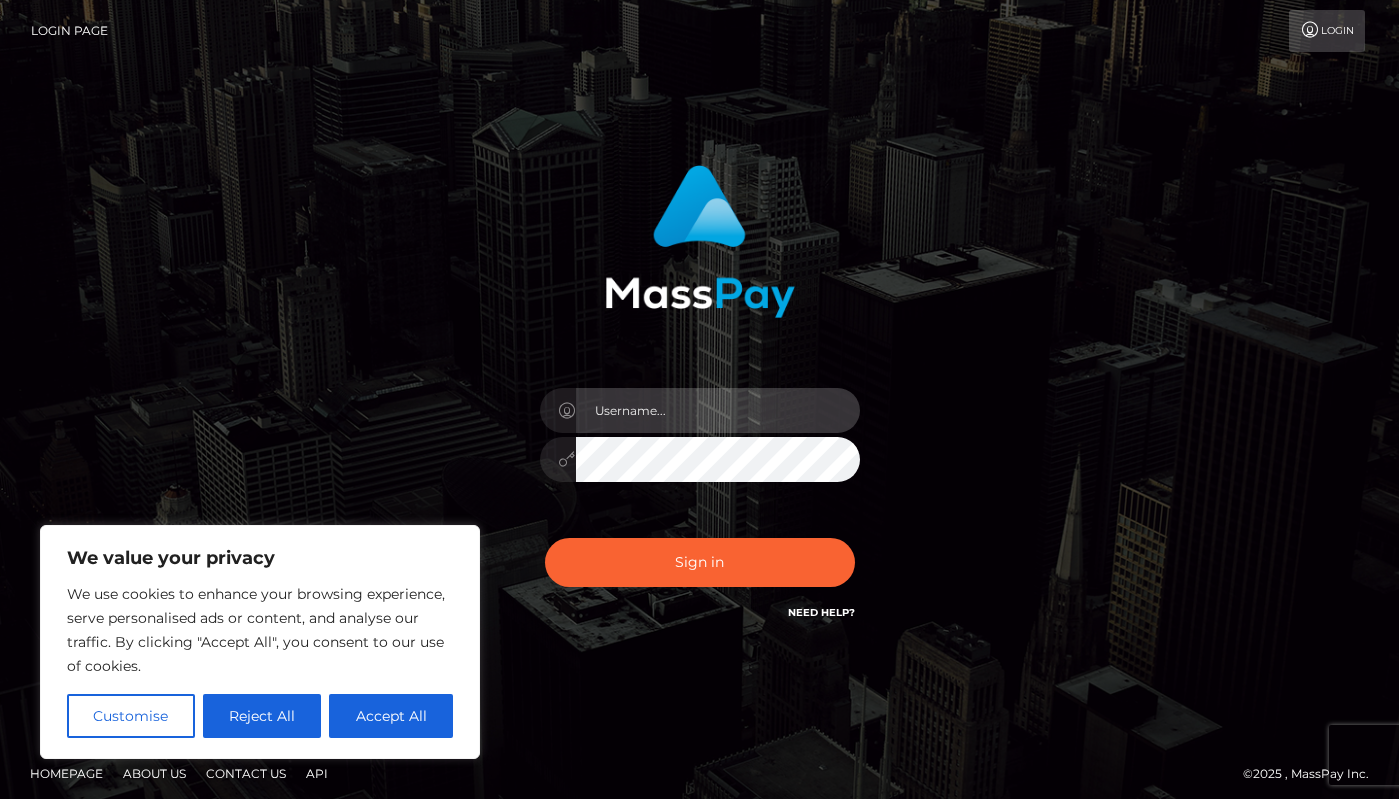 click at bounding box center [718, 410] 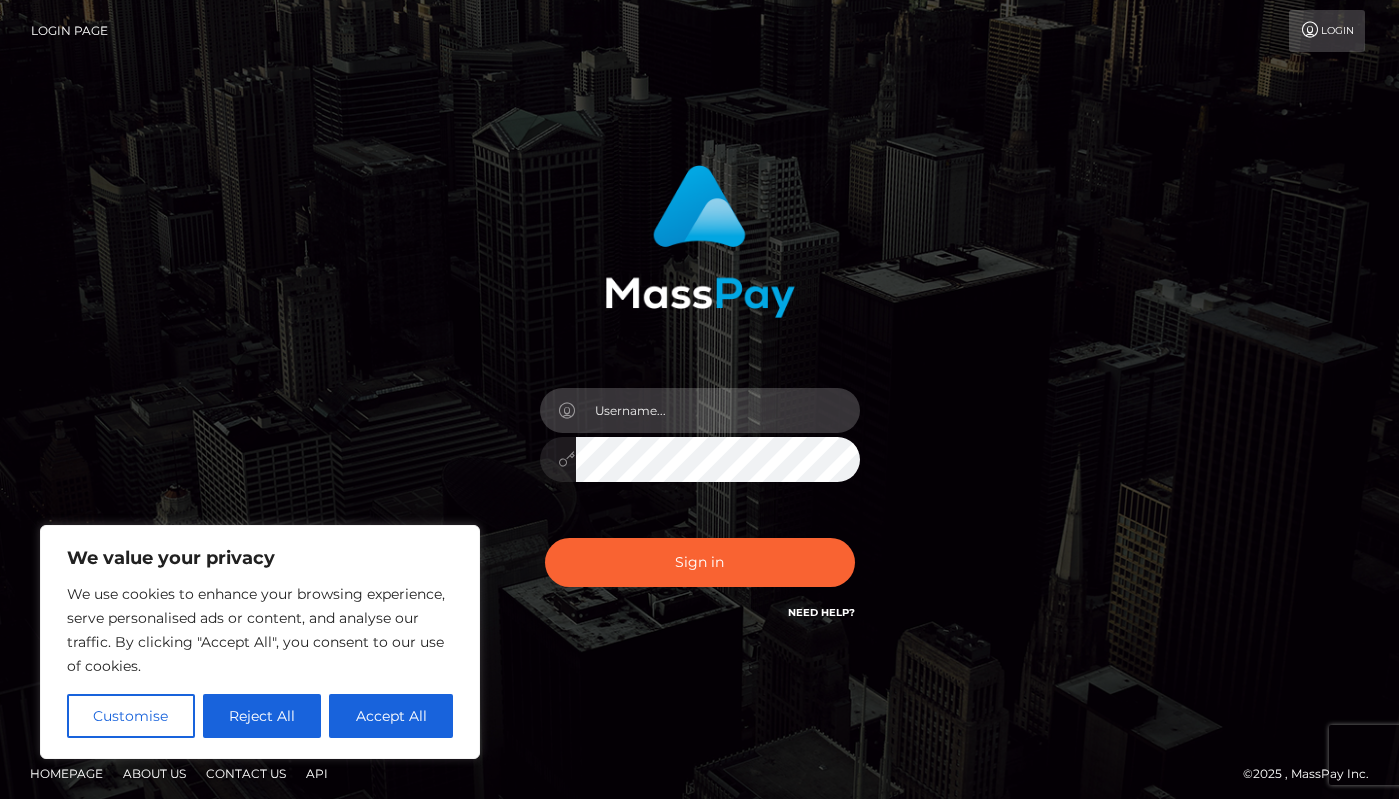 type on "allforsylvie666" 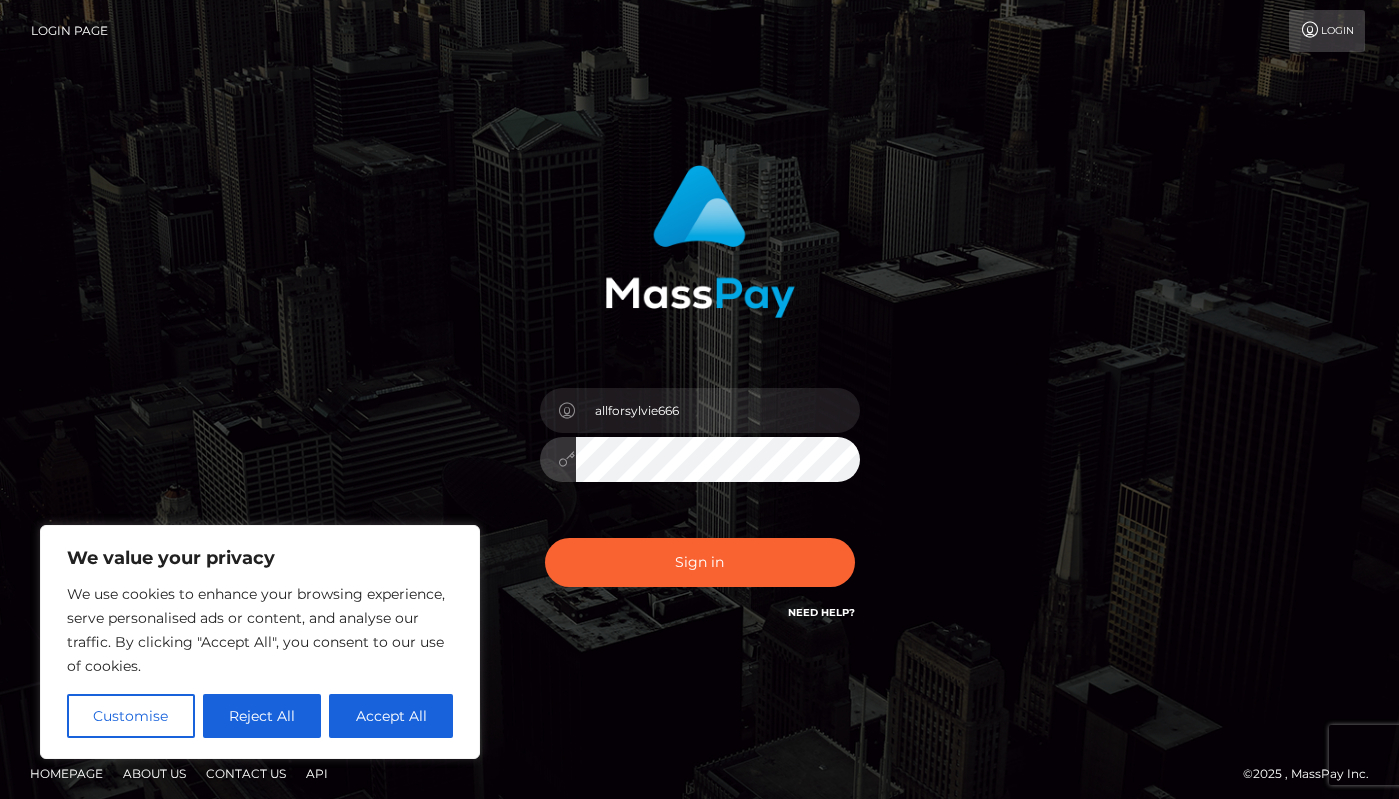 click on "Sign in" at bounding box center (700, 562) 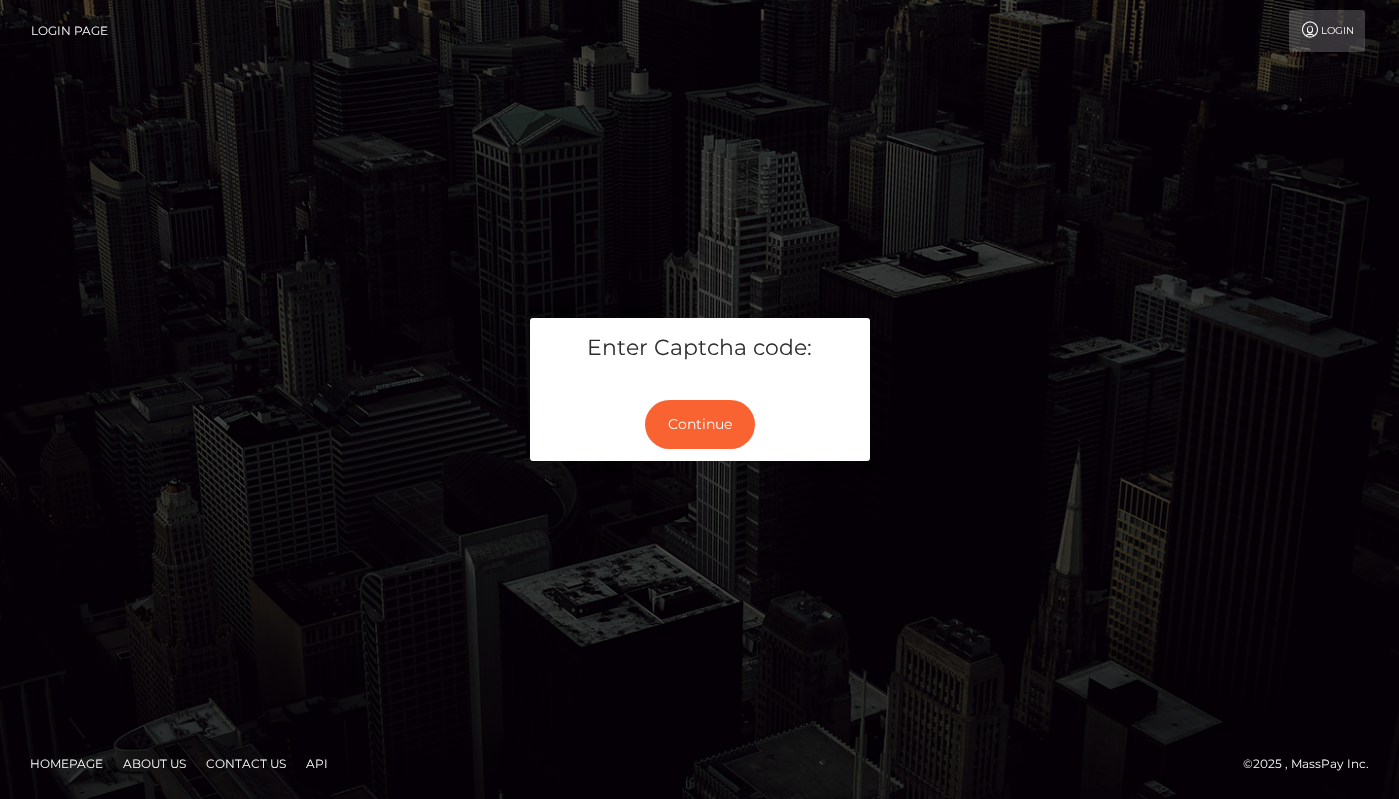 scroll, scrollTop: 0, scrollLeft: 0, axis: both 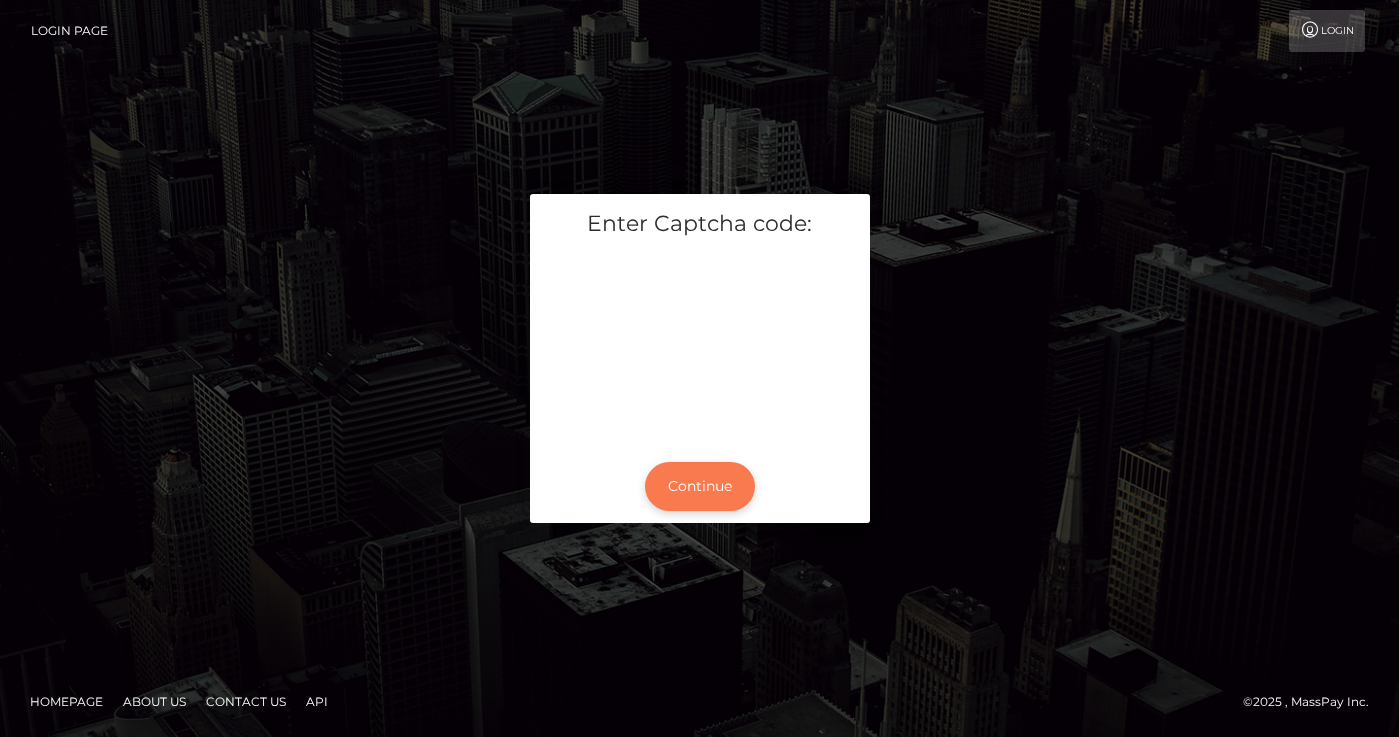 click on "Continue" at bounding box center [700, 486] 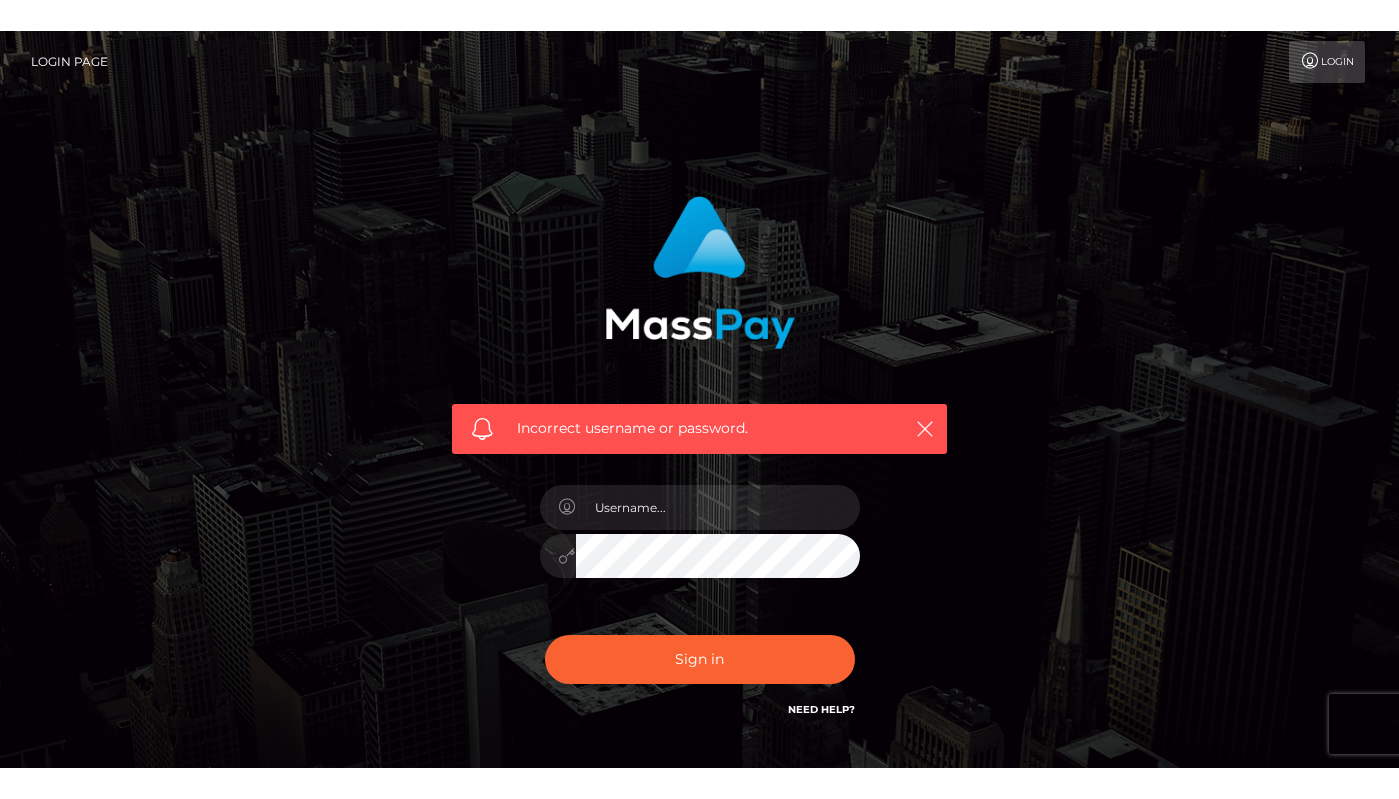 scroll, scrollTop: 0, scrollLeft: 0, axis: both 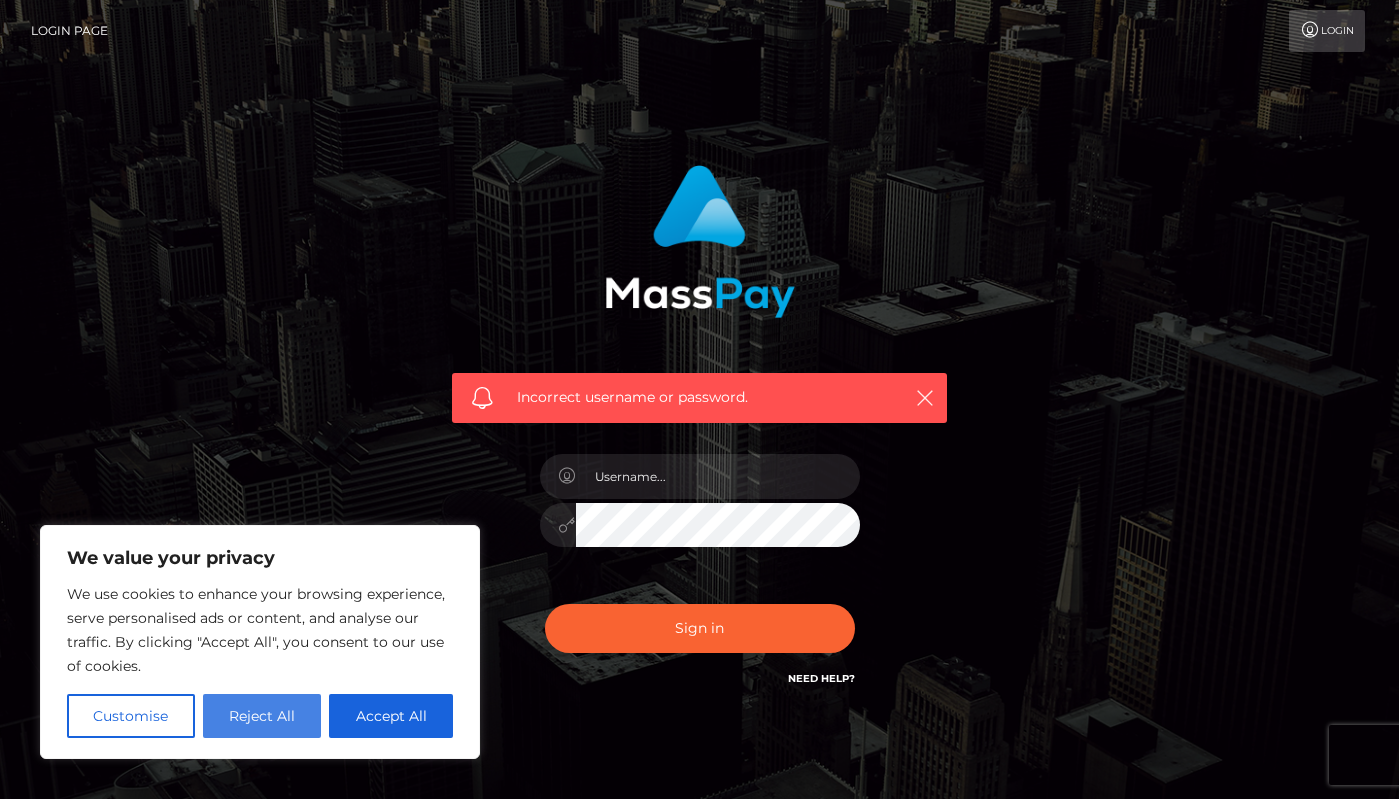 click on "Reject All" at bounding box center (262, 716) 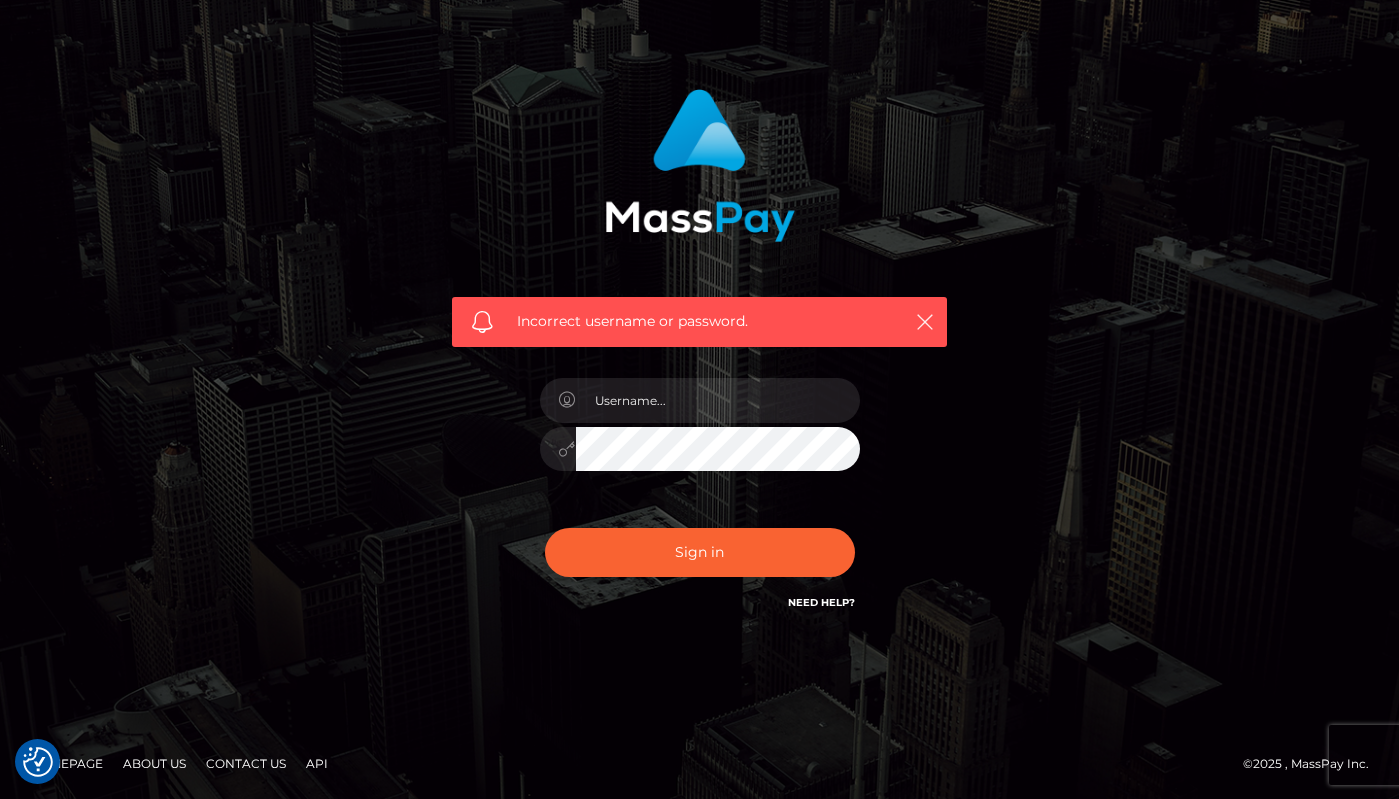 scroll, scrollTop: 0, scrollLeft: 0, axis: both 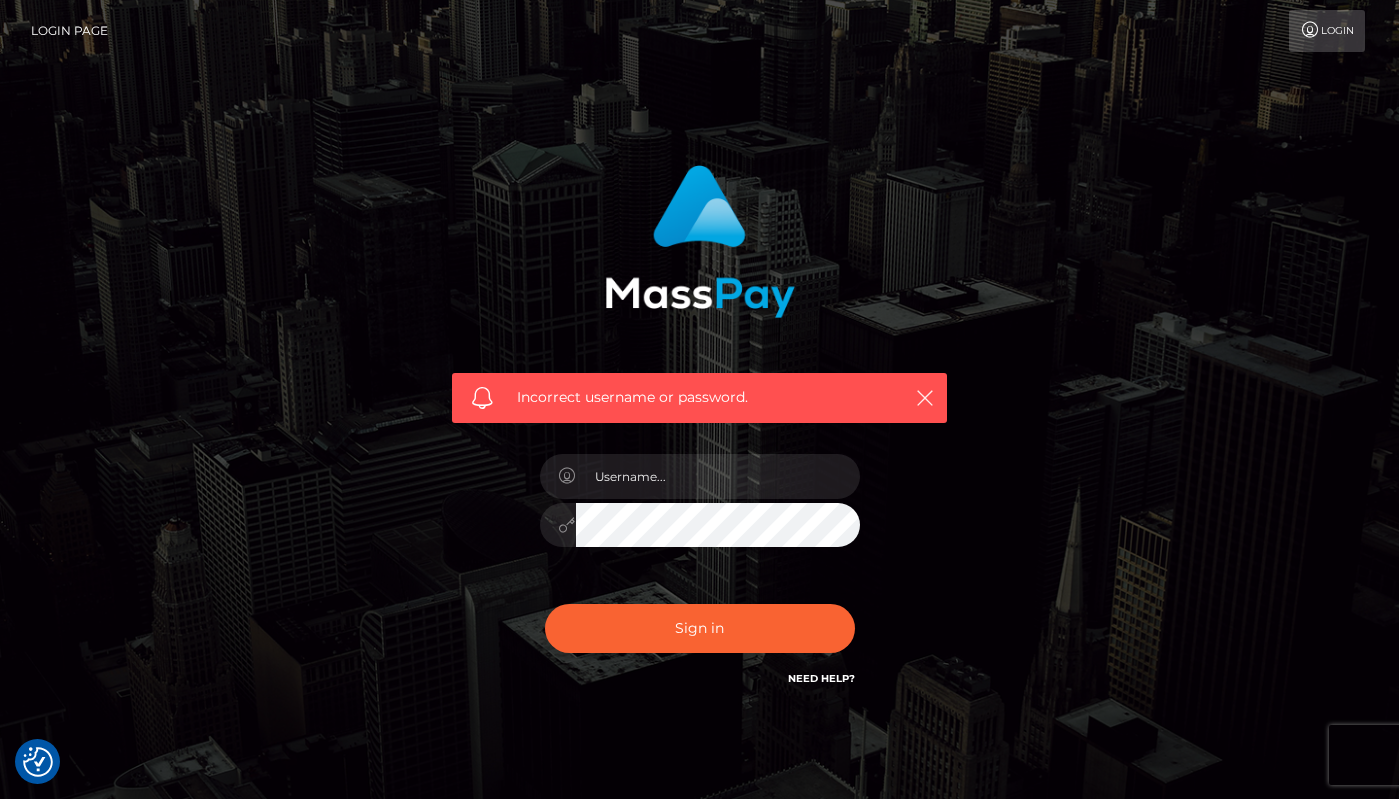 click on "Login Page
Login" at bounding box center [699, 31] 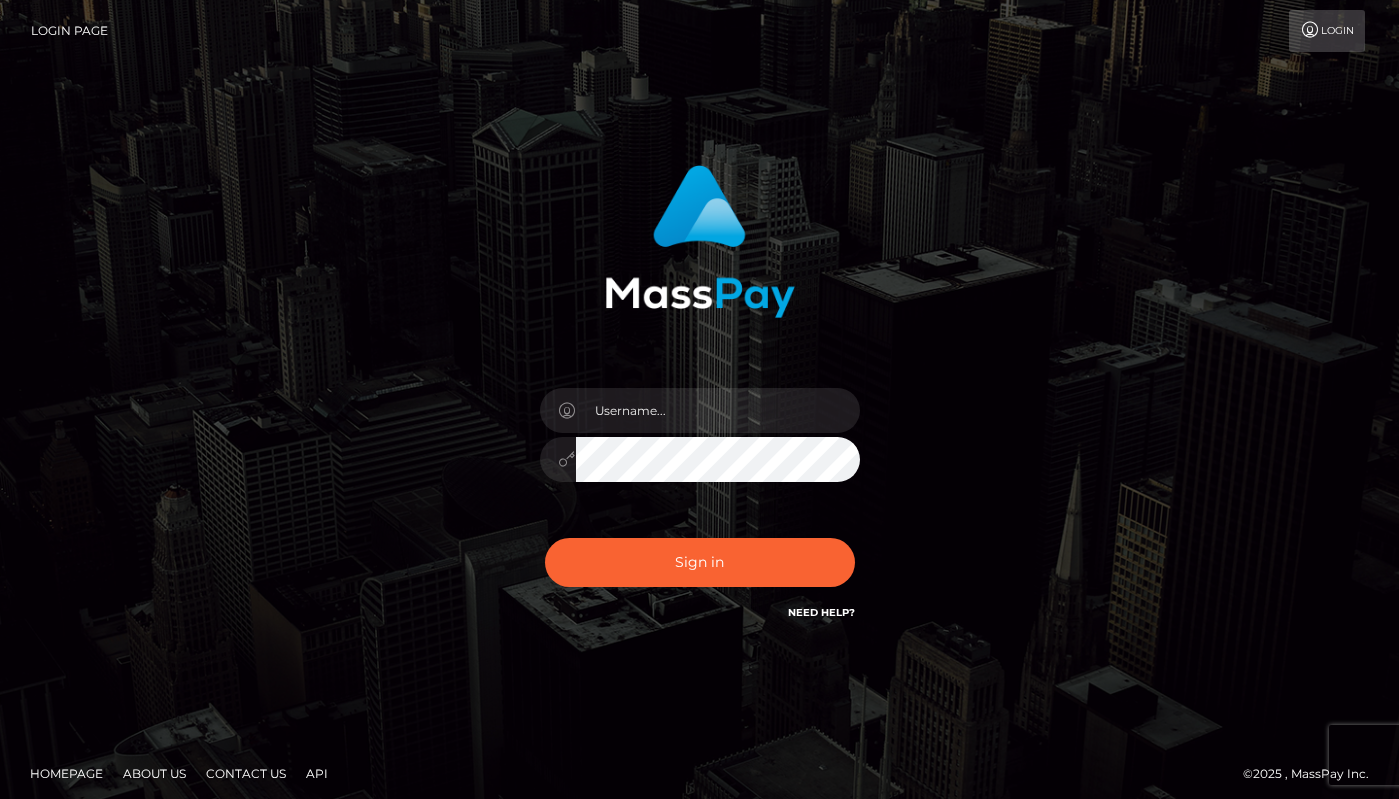 scroll, scrollTop: 0, scrollLeft: 0, axis: both 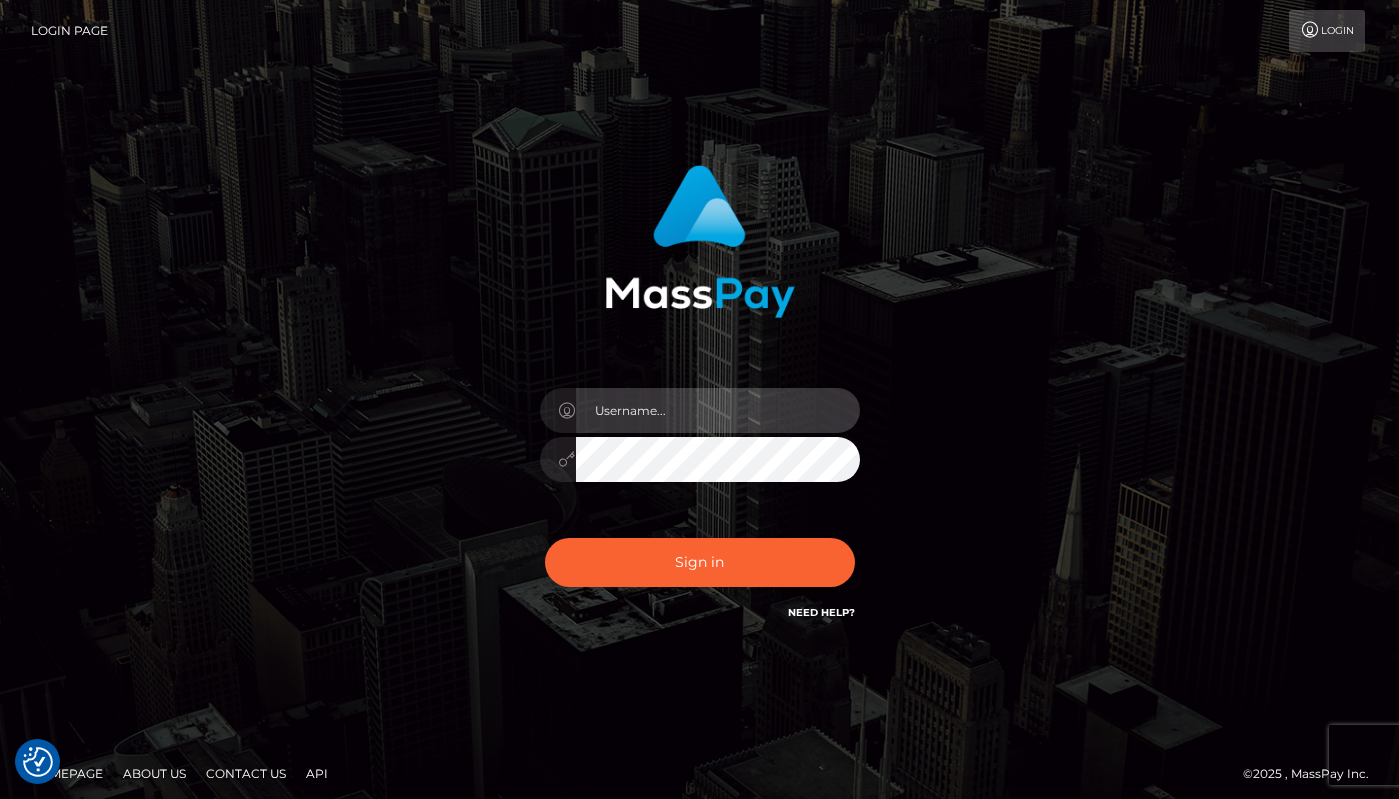 click at bounding box center (718, 410) 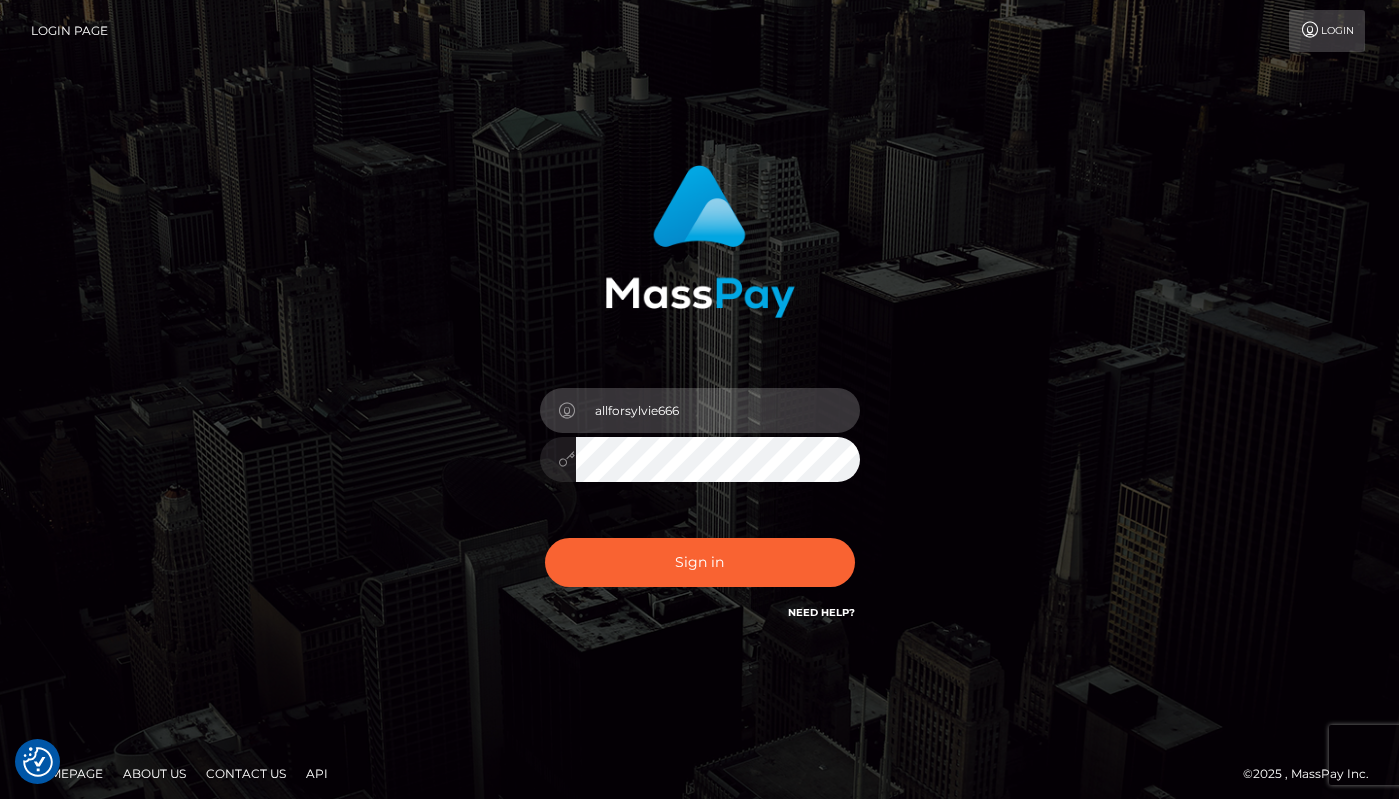 type on "allforsylvie666" 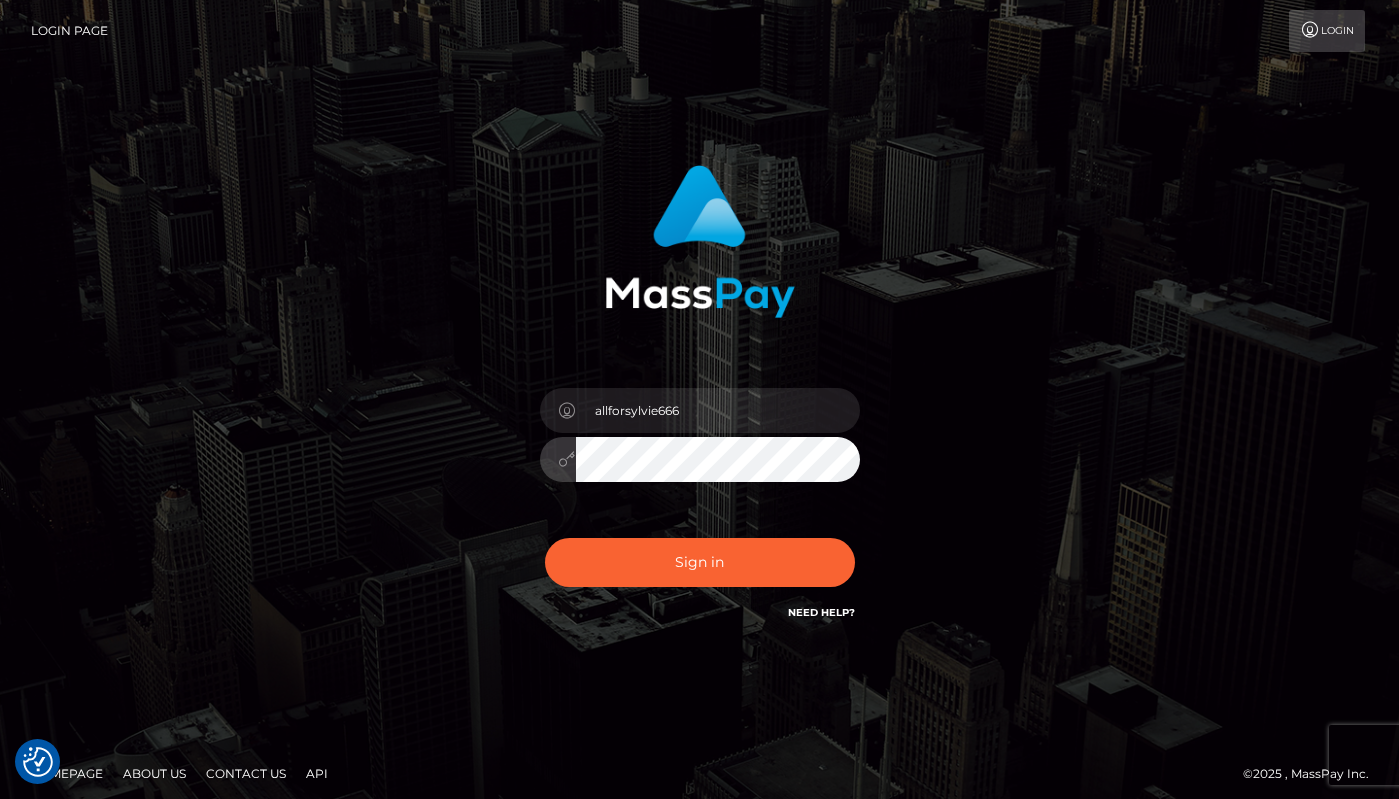 click on "Sign in" at bounding box center (700, 562) 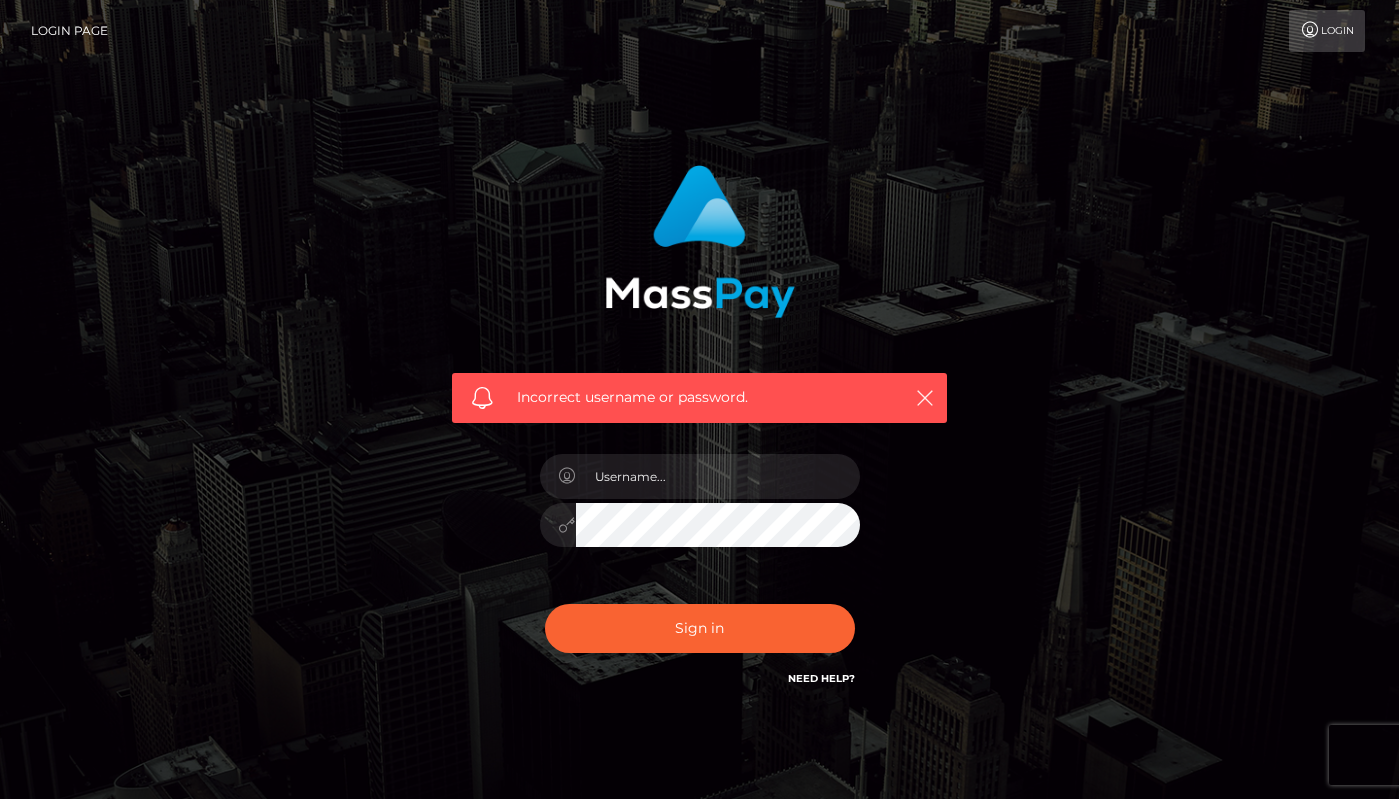 scroll, scrollTop: 0, scrollLeft: 0, axis: both 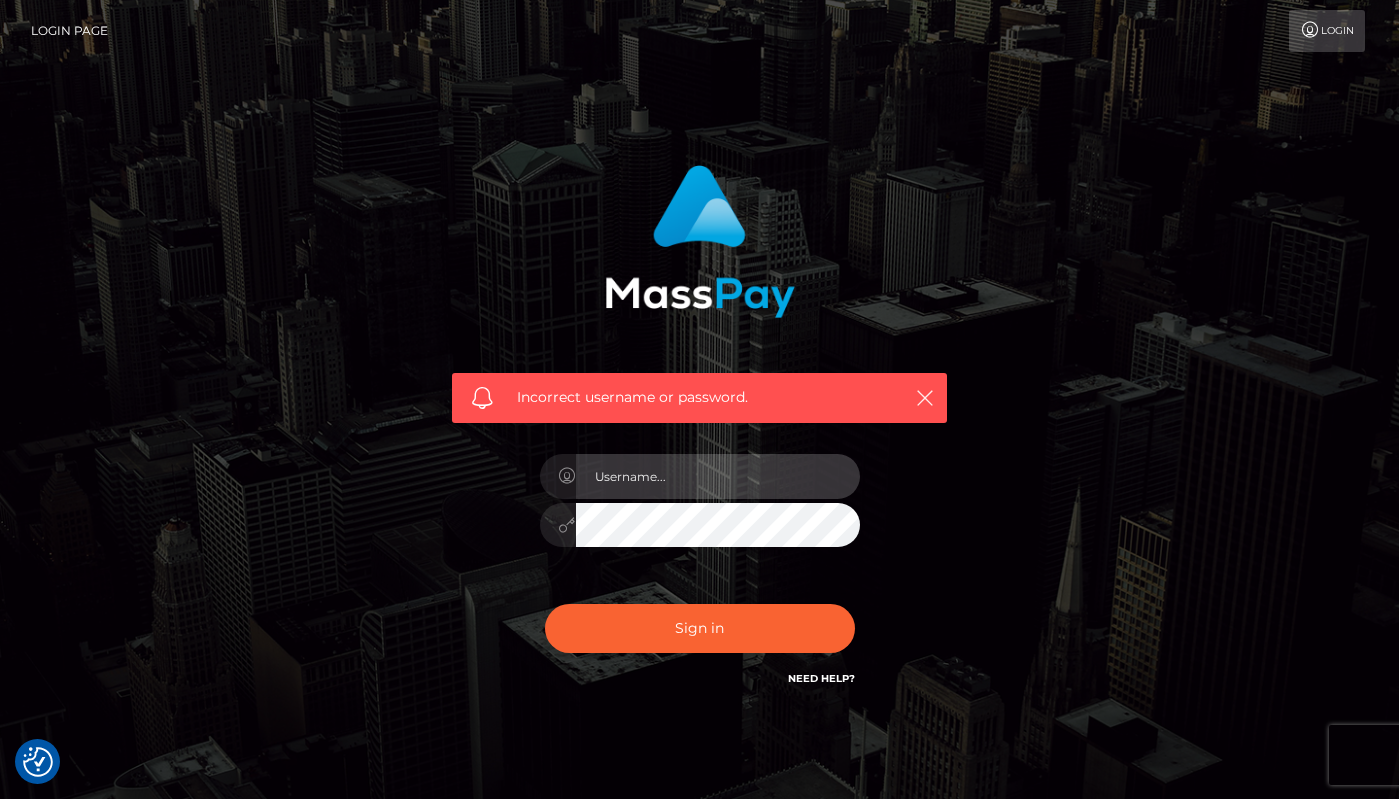 click at bounding box center [718, 476] 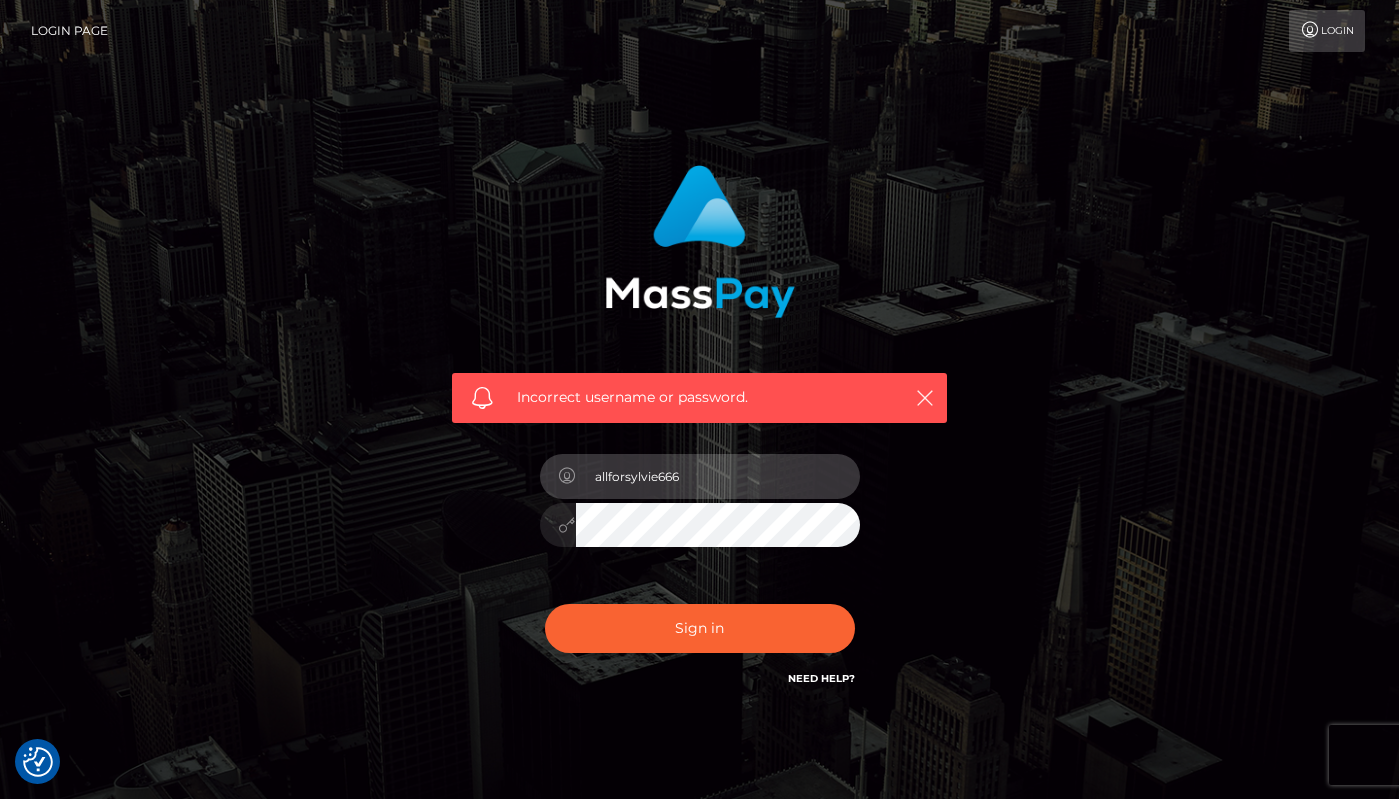 type on "allforsylvie666" 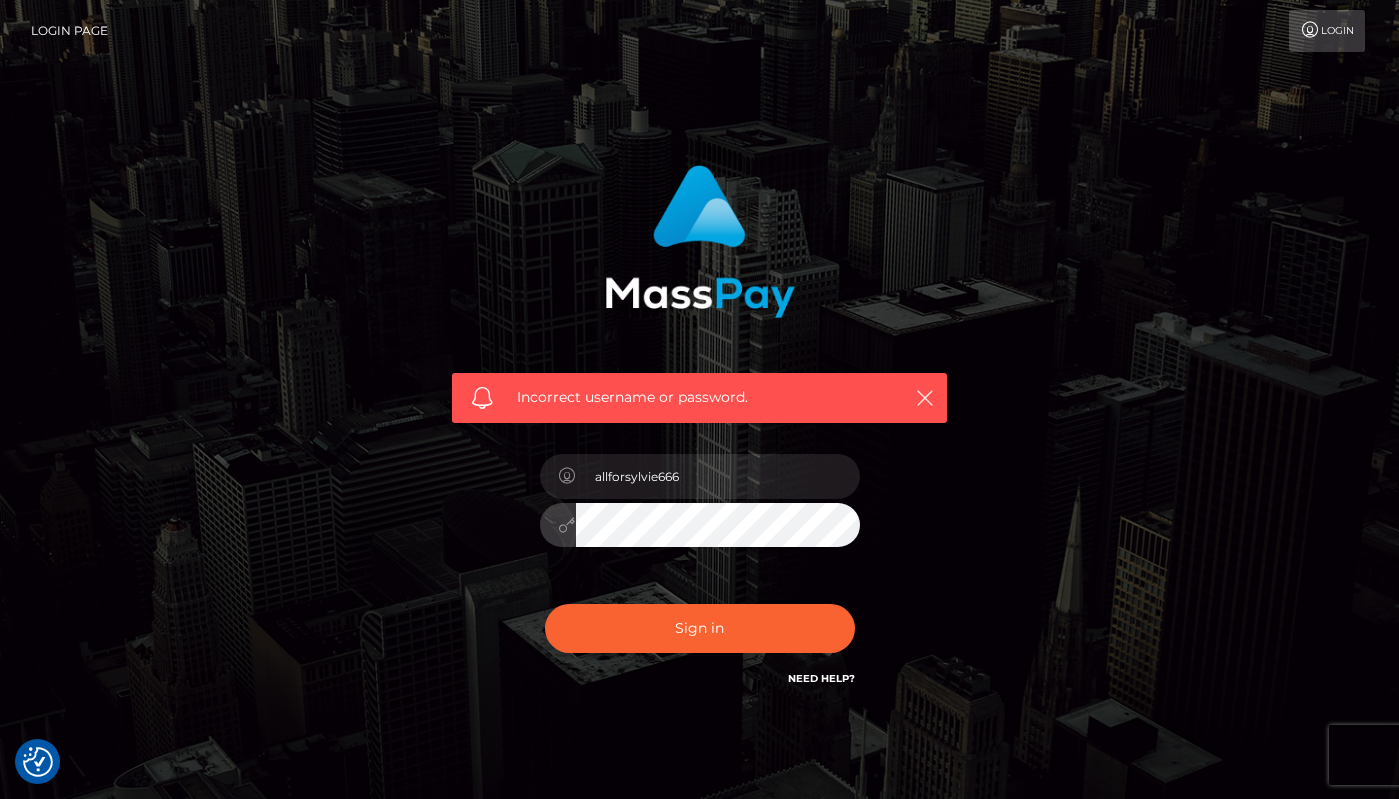 click on "Sign in" at bounding box center (700, 628) 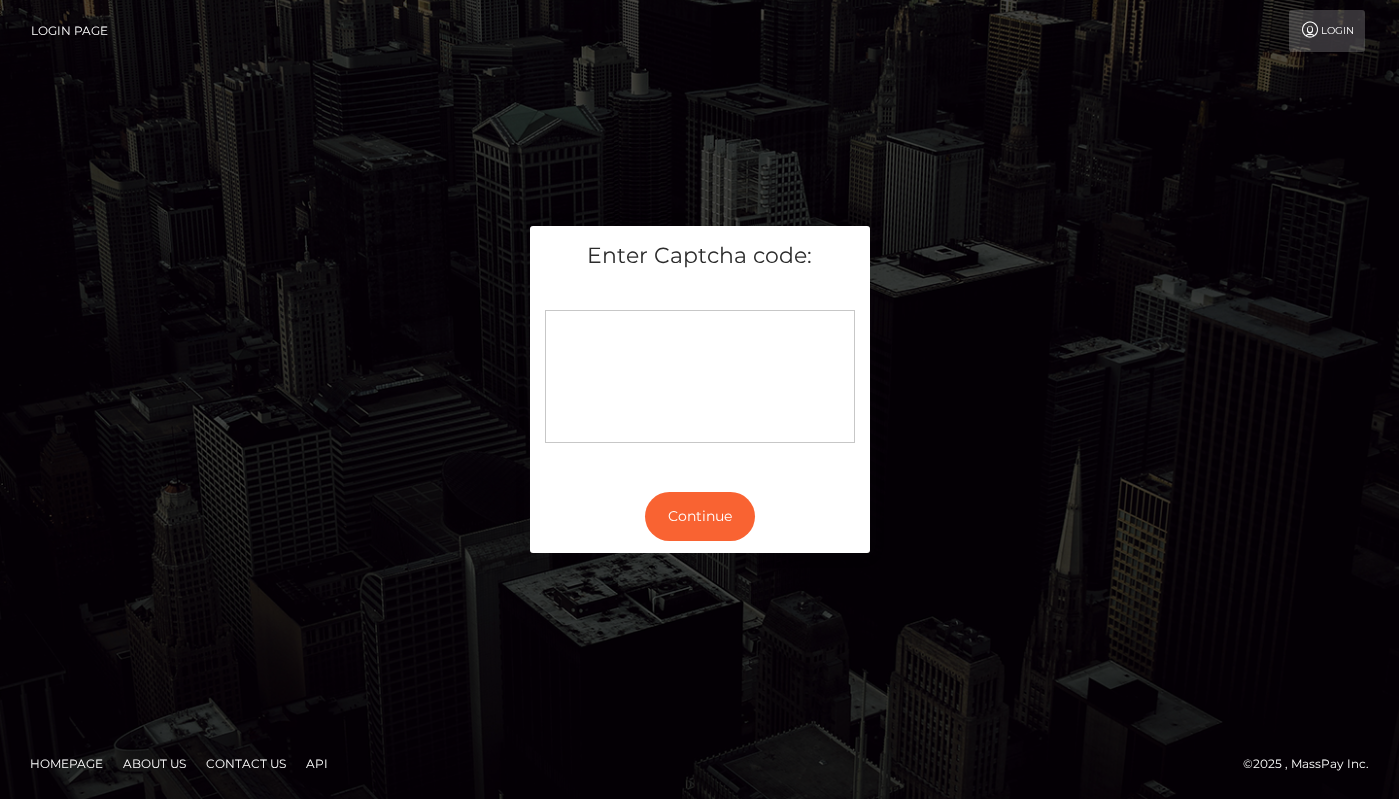 scroll, scrollTop: 0, scrollLeft: 0, axis: both 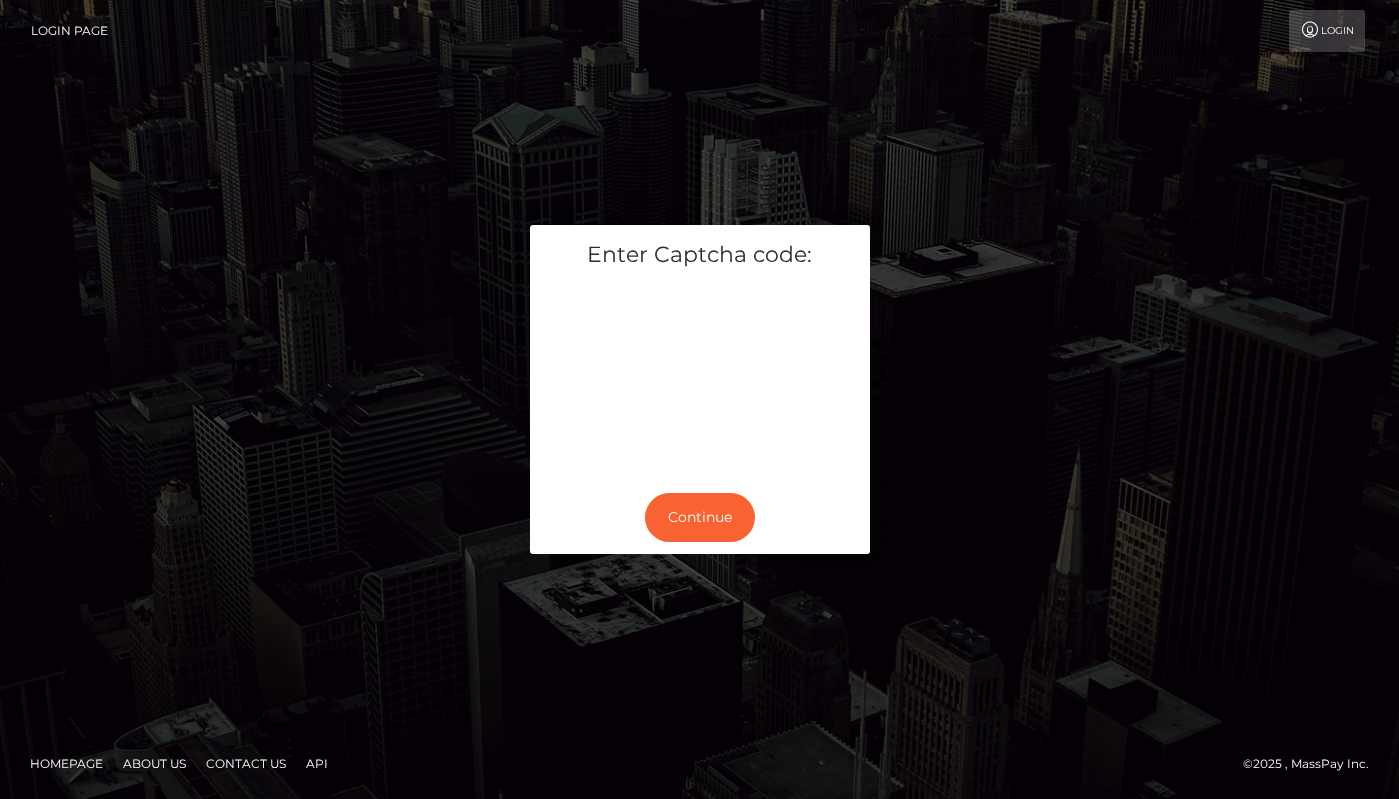 click on "Enter Captcha code:" at bounding box center [700, 353] 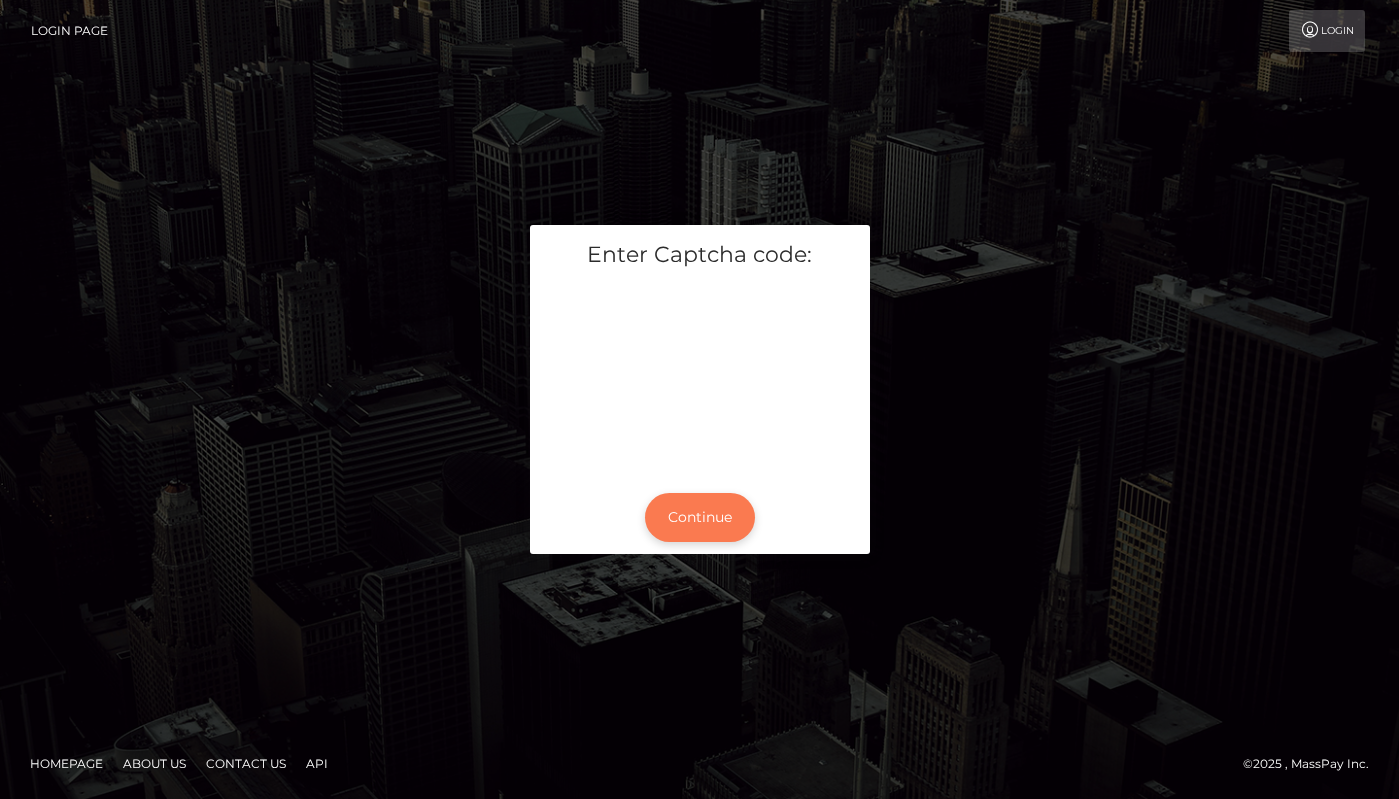 click on "Continue" at bounding box center (700, 517) 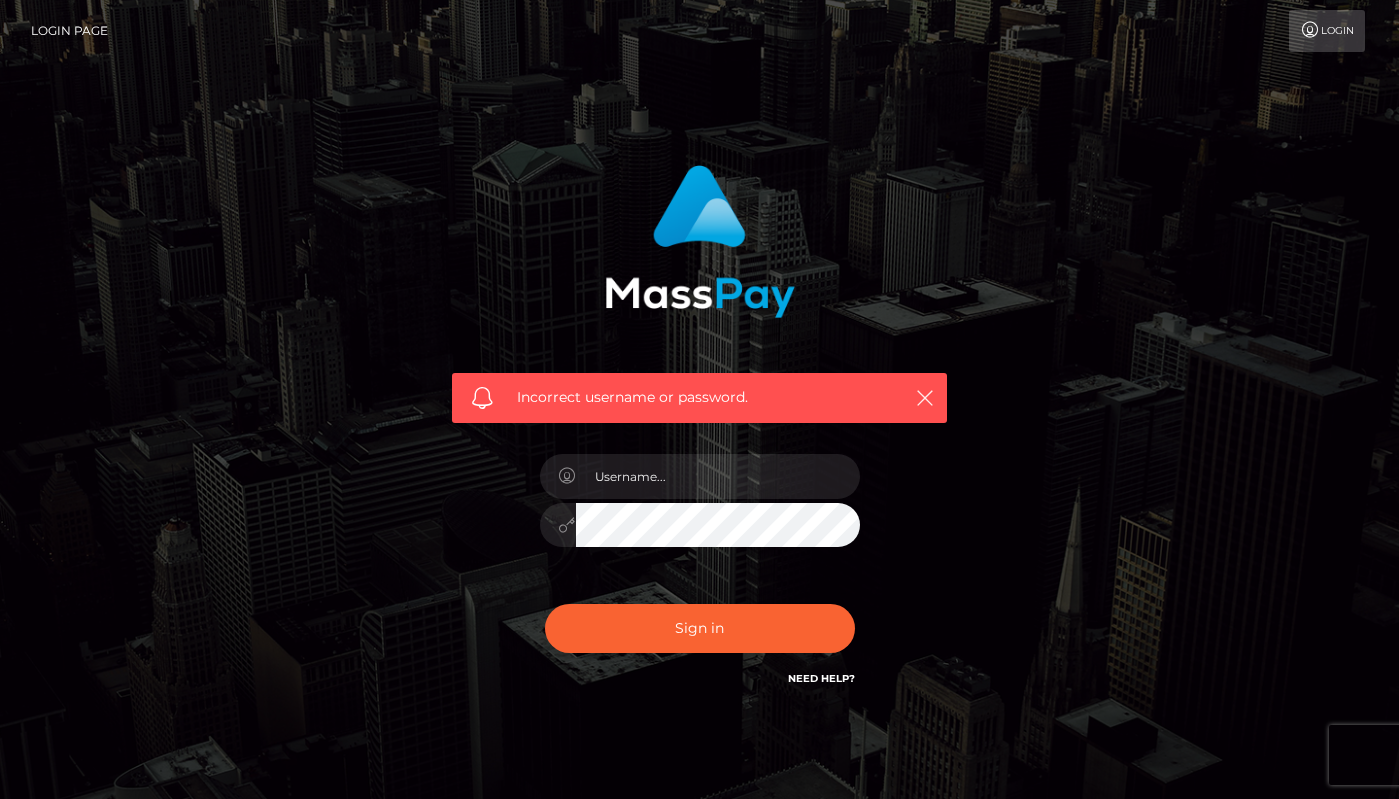 scroll, scrollTop: 0, scrollLeft: 0, axis: both 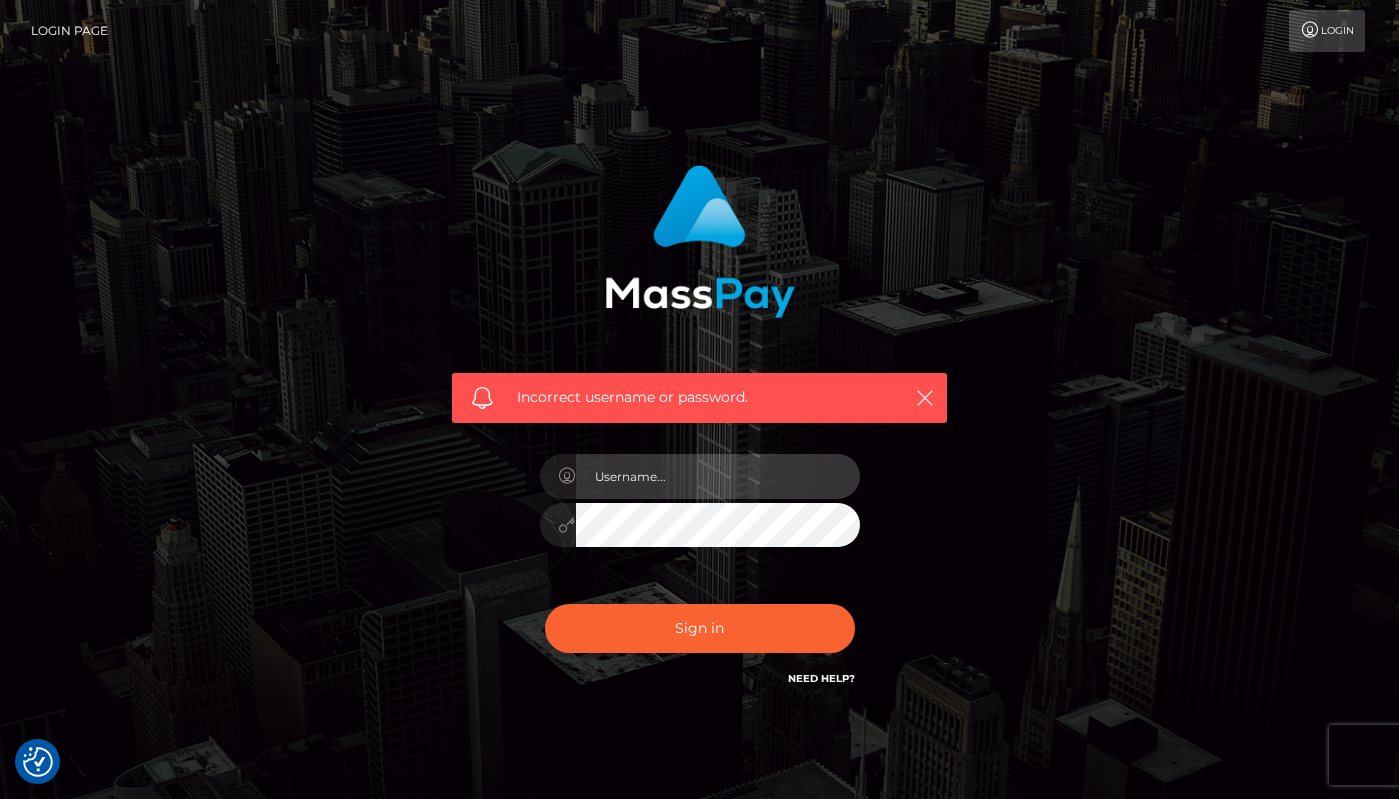 click at bounding box center [718, 476] 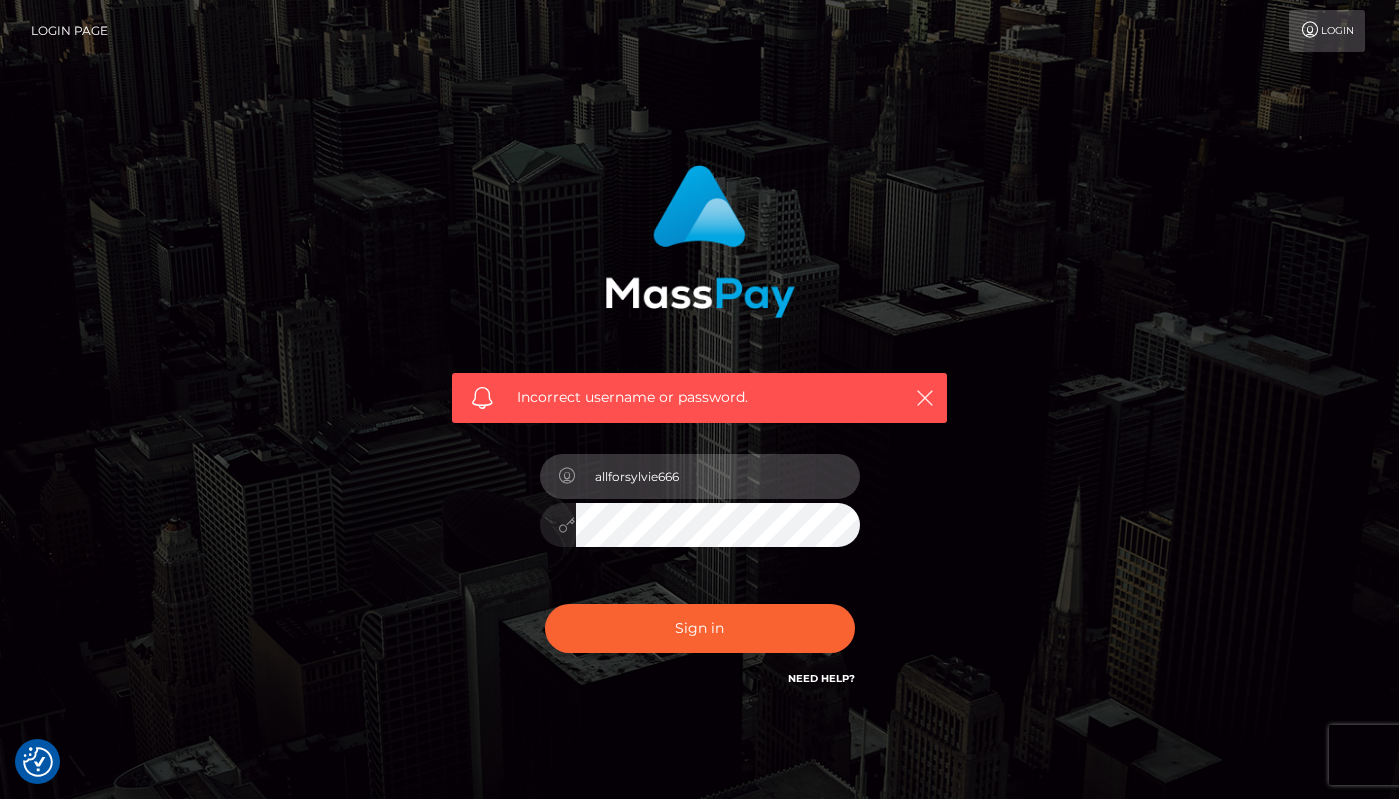 type on "allforsylvie666" 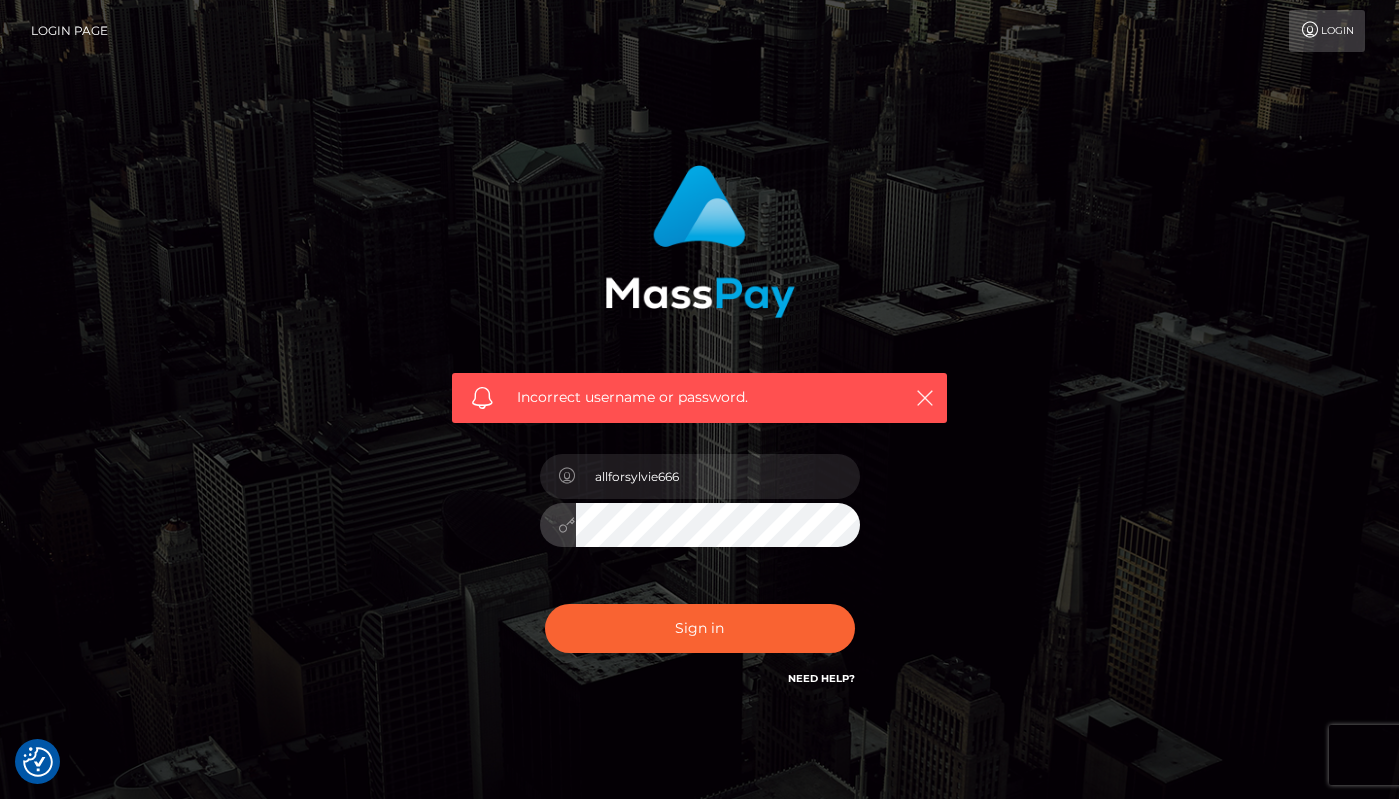 click on "Sign in" at bounding box center (700, 628) 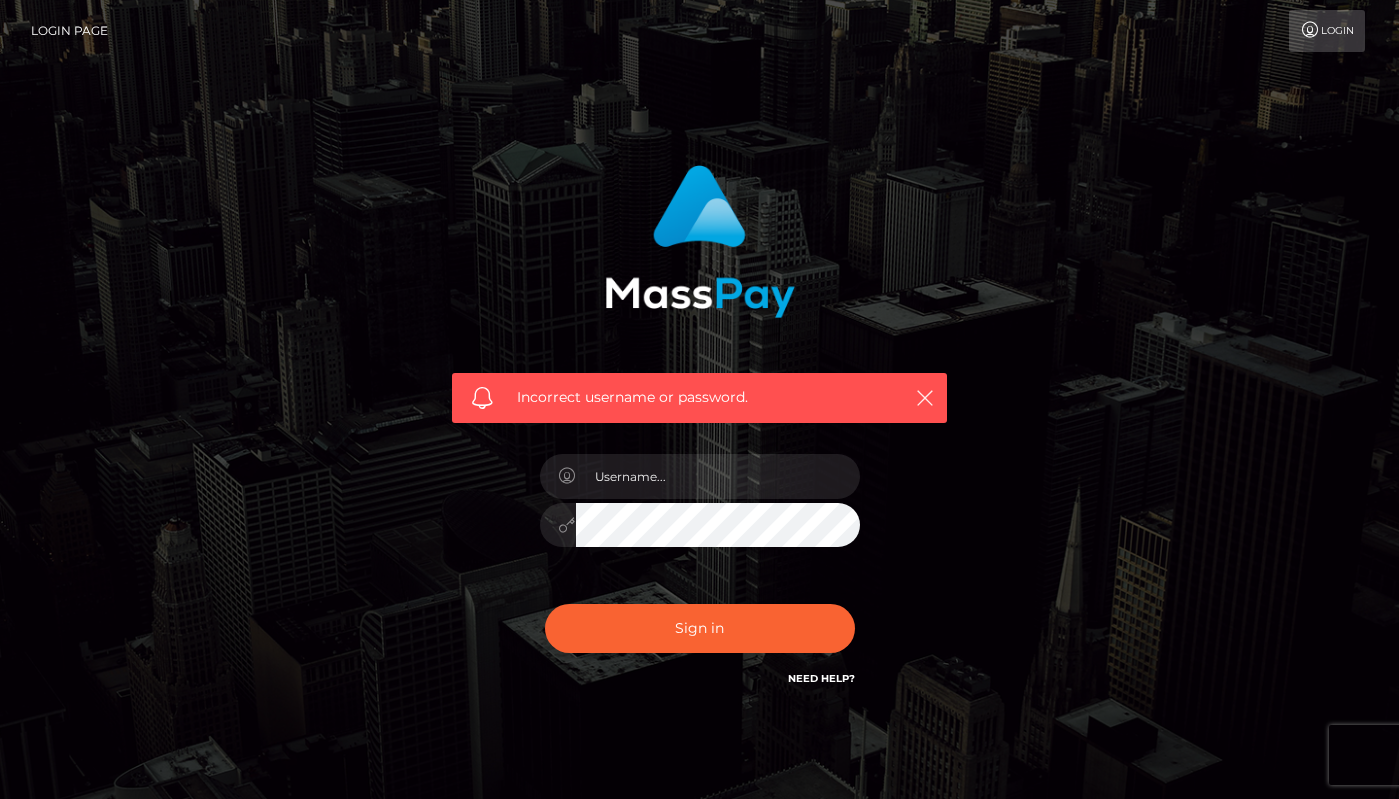 scroll, scrollTop: 0, scrollLeft: 0, axis: both 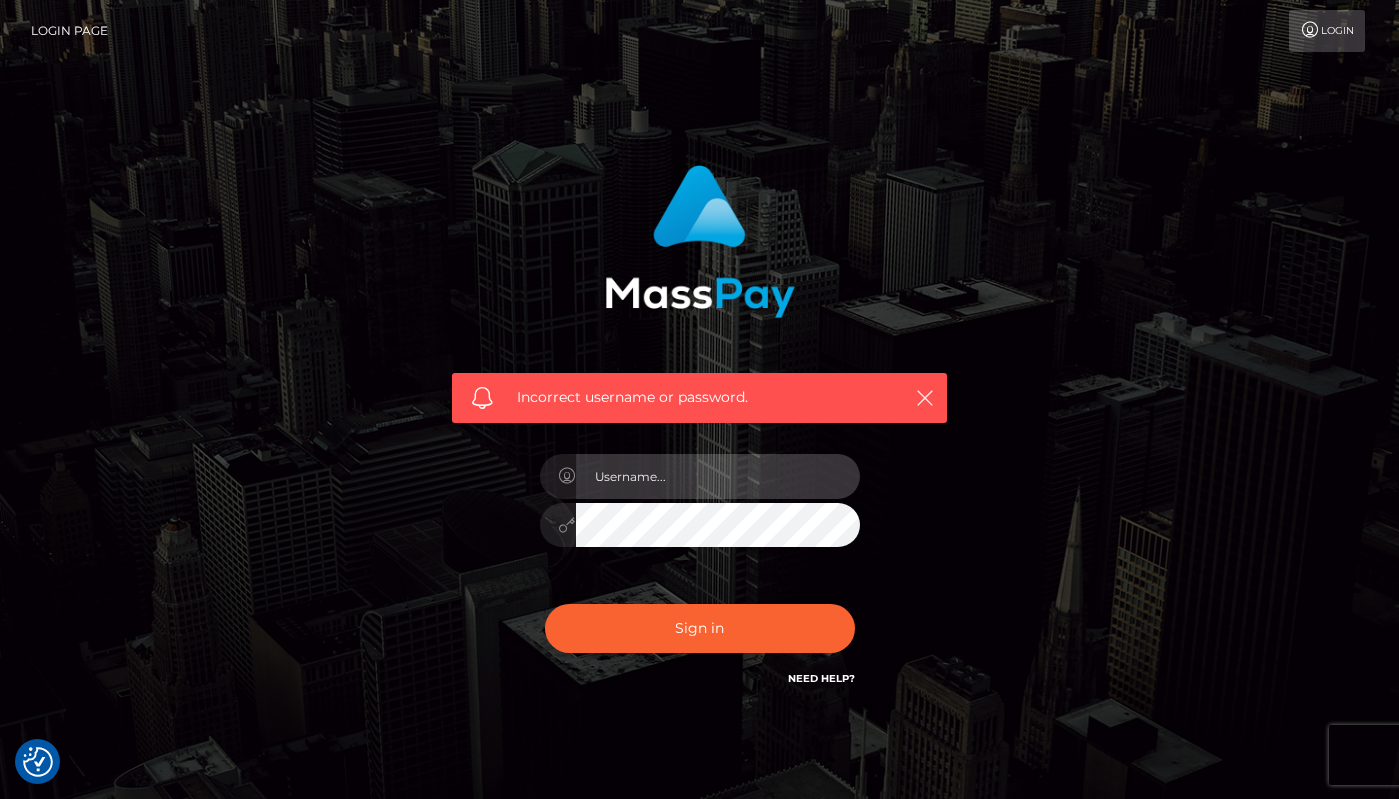 click at bounding box center (718, 476) 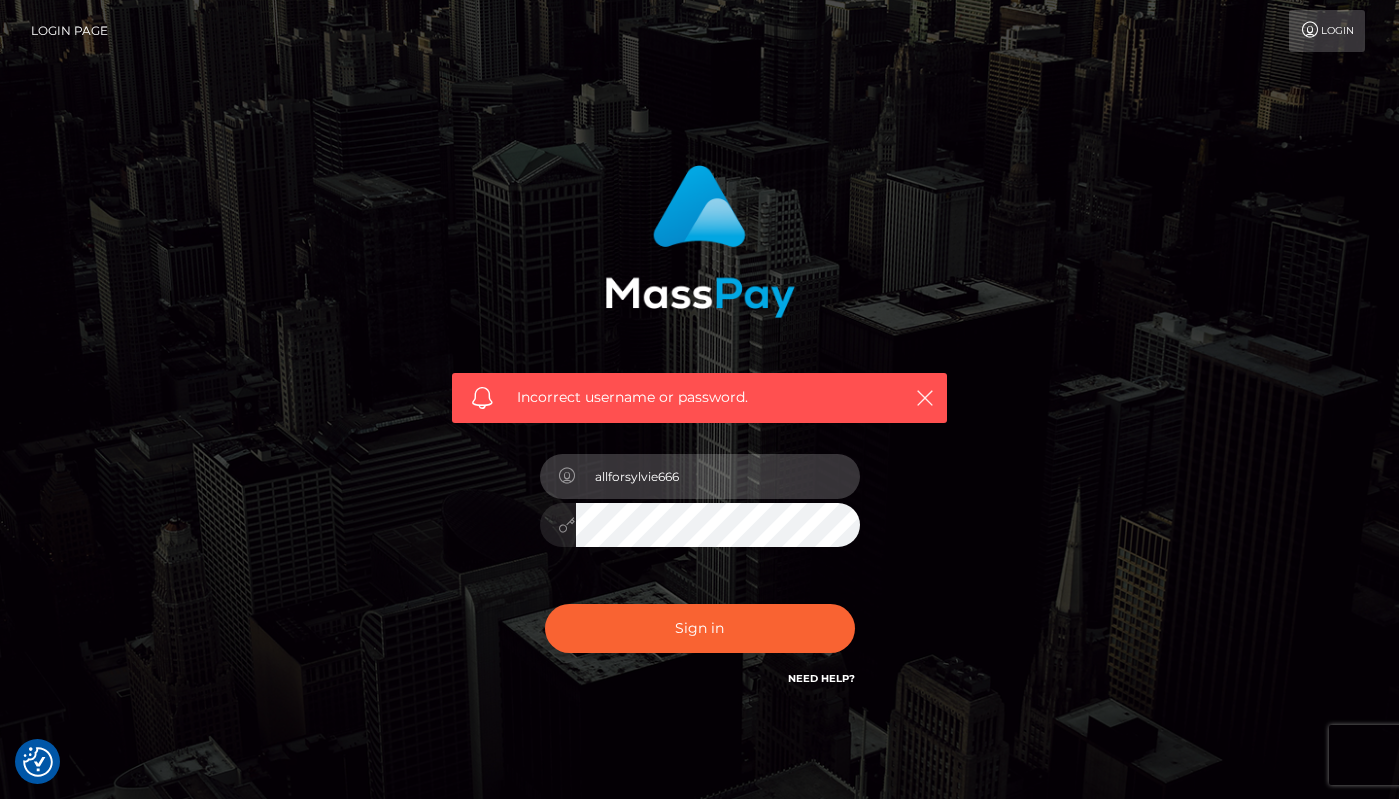 type on "allforsylvie666" 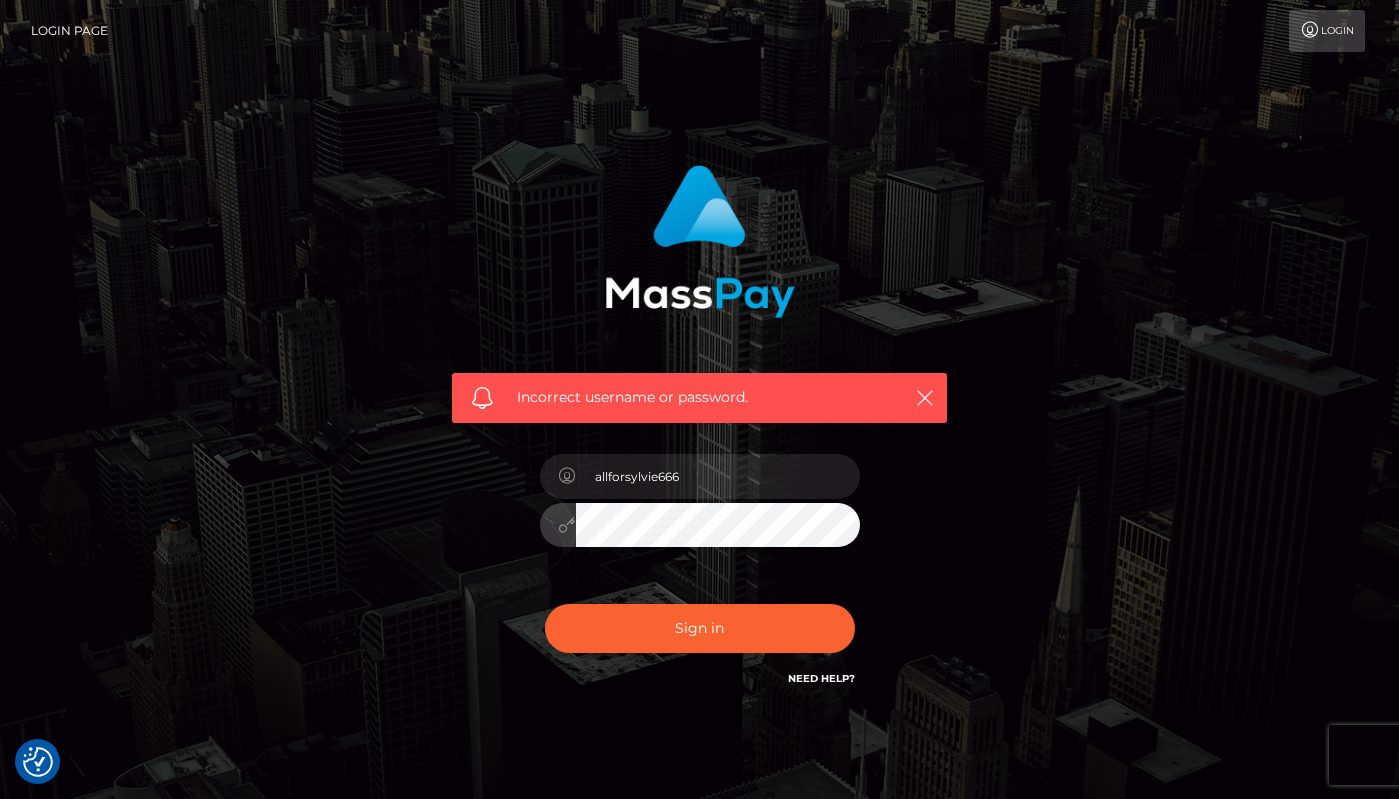 click on "Sign in" at bounding box center [700, 628] 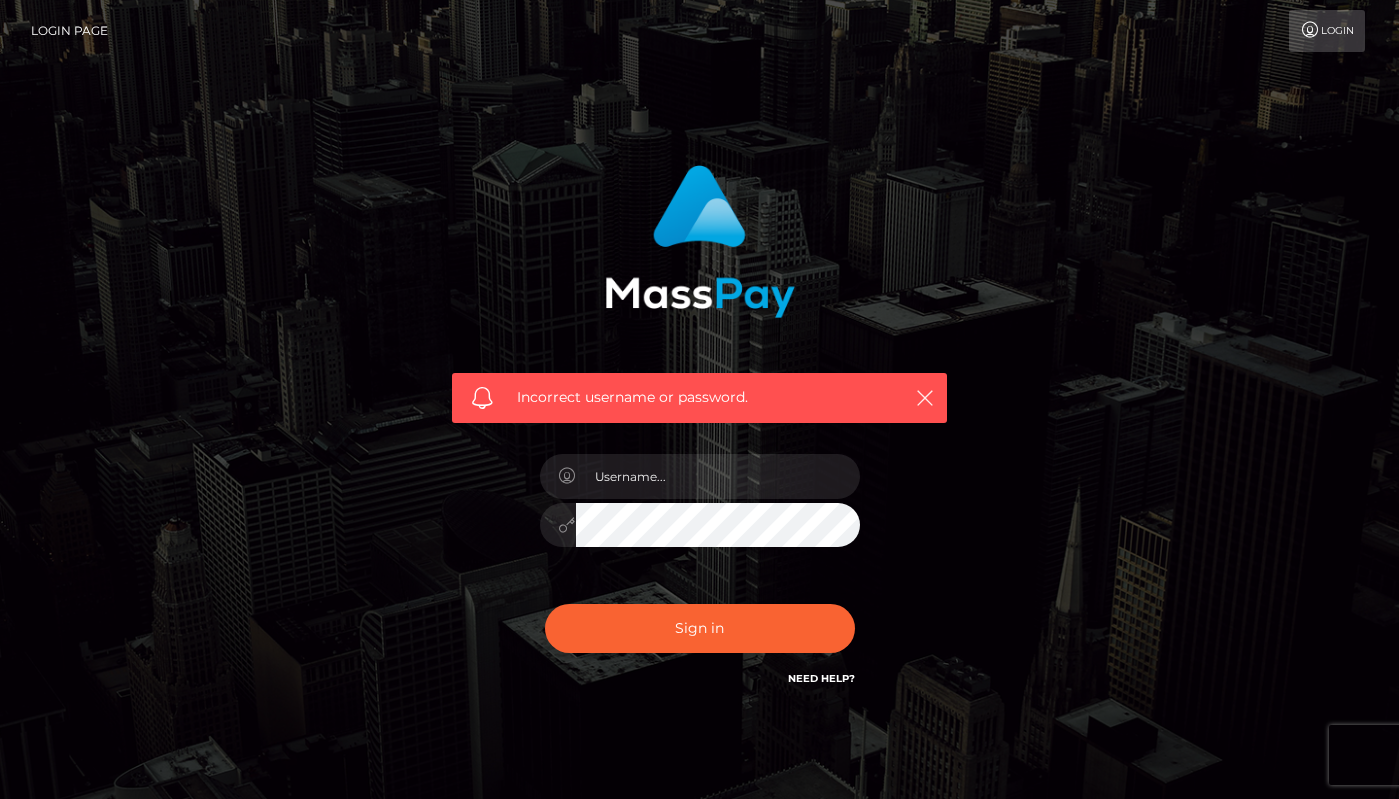 scroll, scrollTop: 0, scrollLeft: 0, axis: both 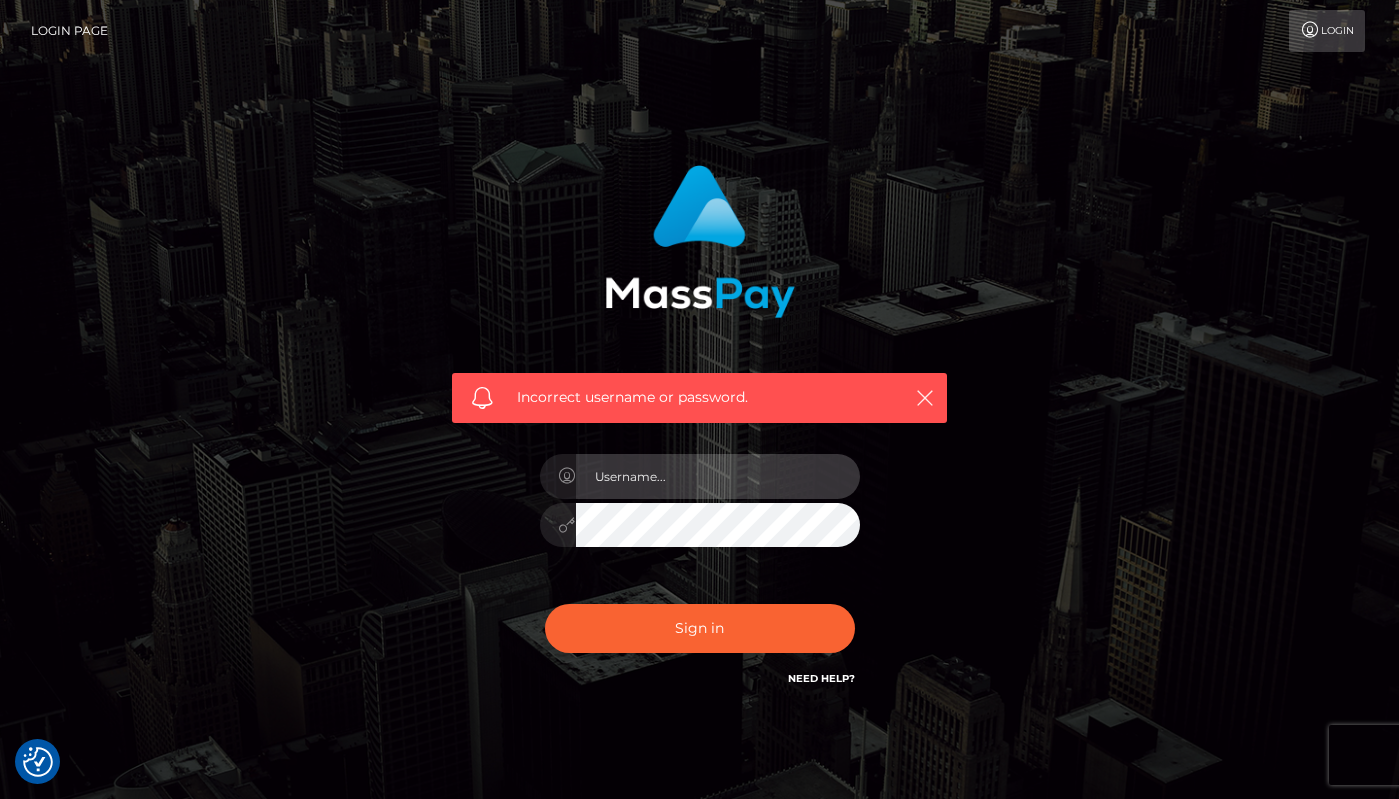click at bounding box center (718, 476) 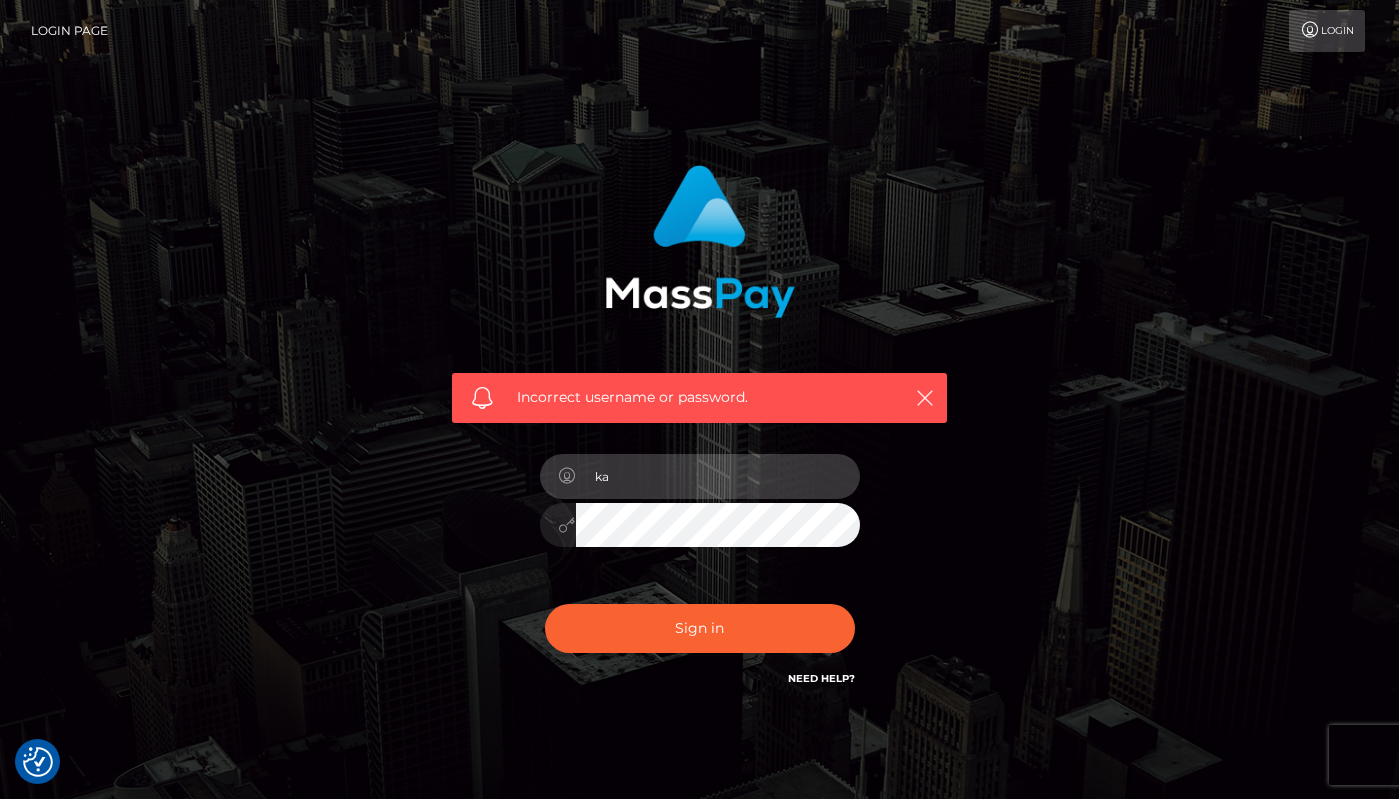 type on "k" 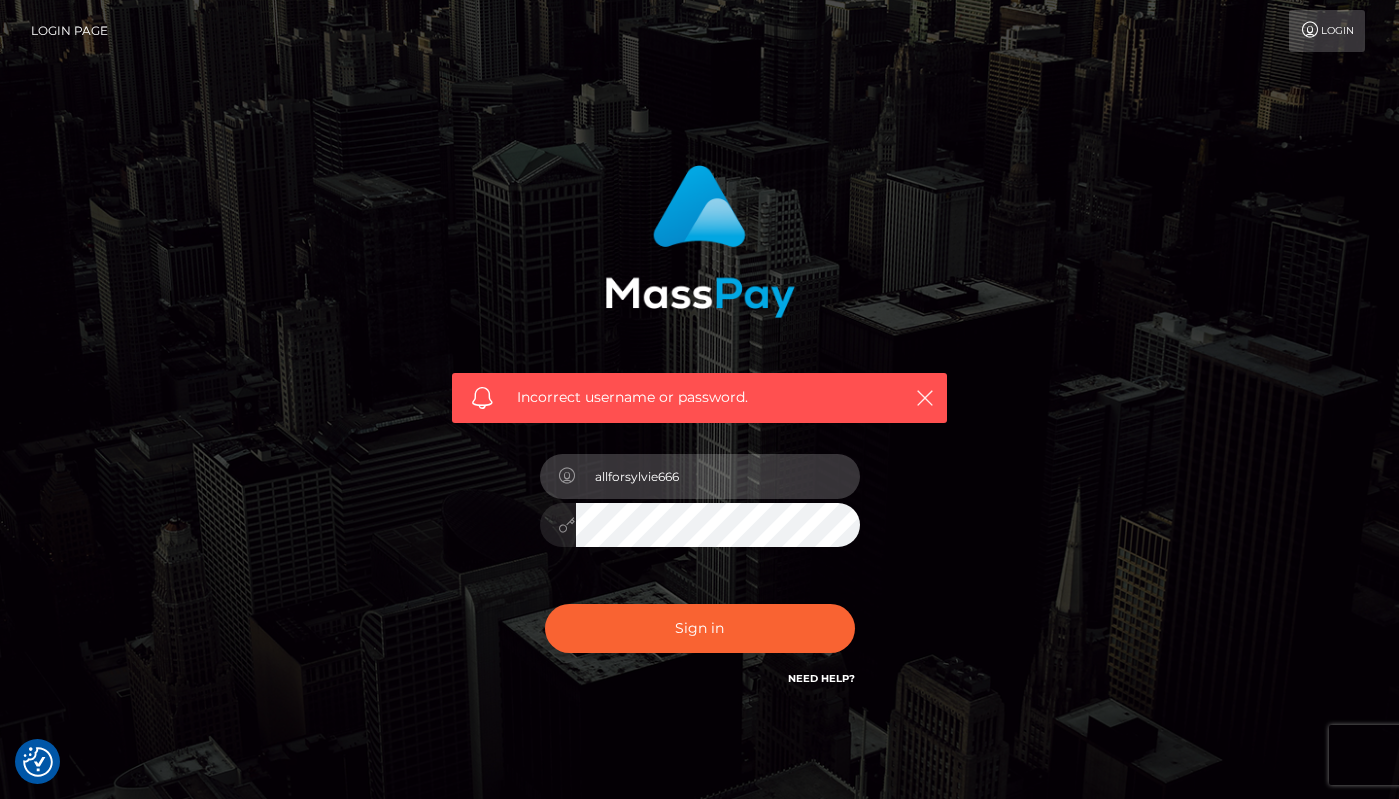 type on "allforsylvie666" 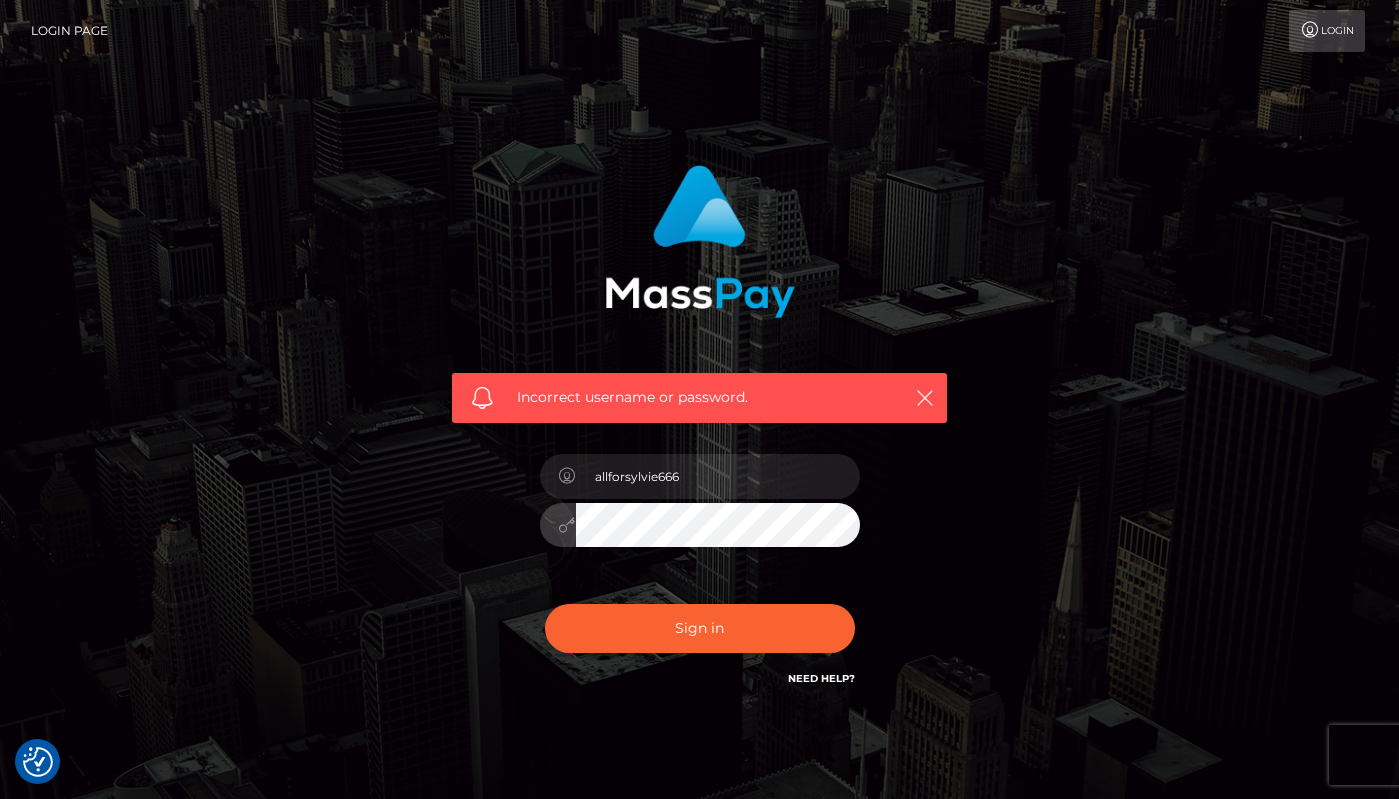 click on "Sign in" at bounding box center [700, 628] 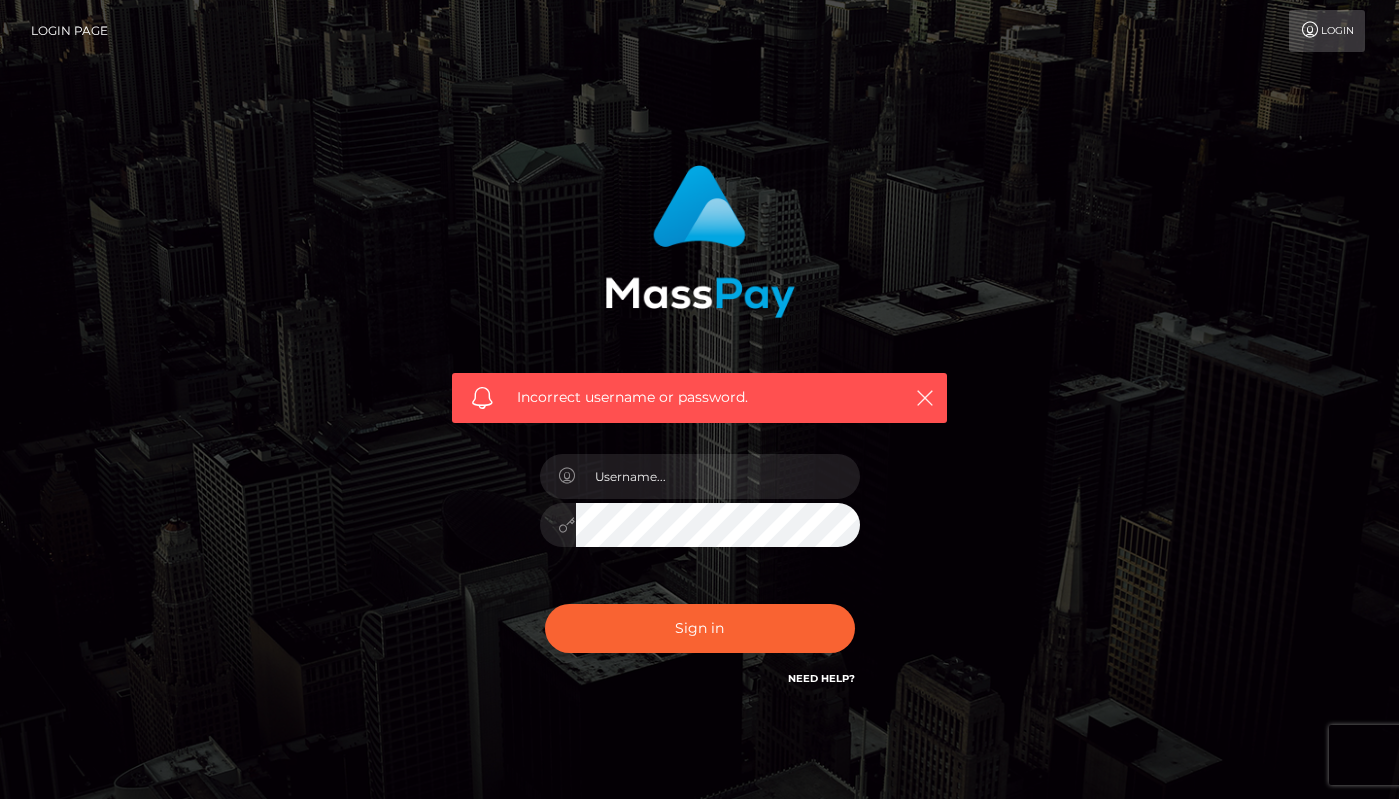 scroll, scrollTop: 0, scrollLeft: 0, axis: both 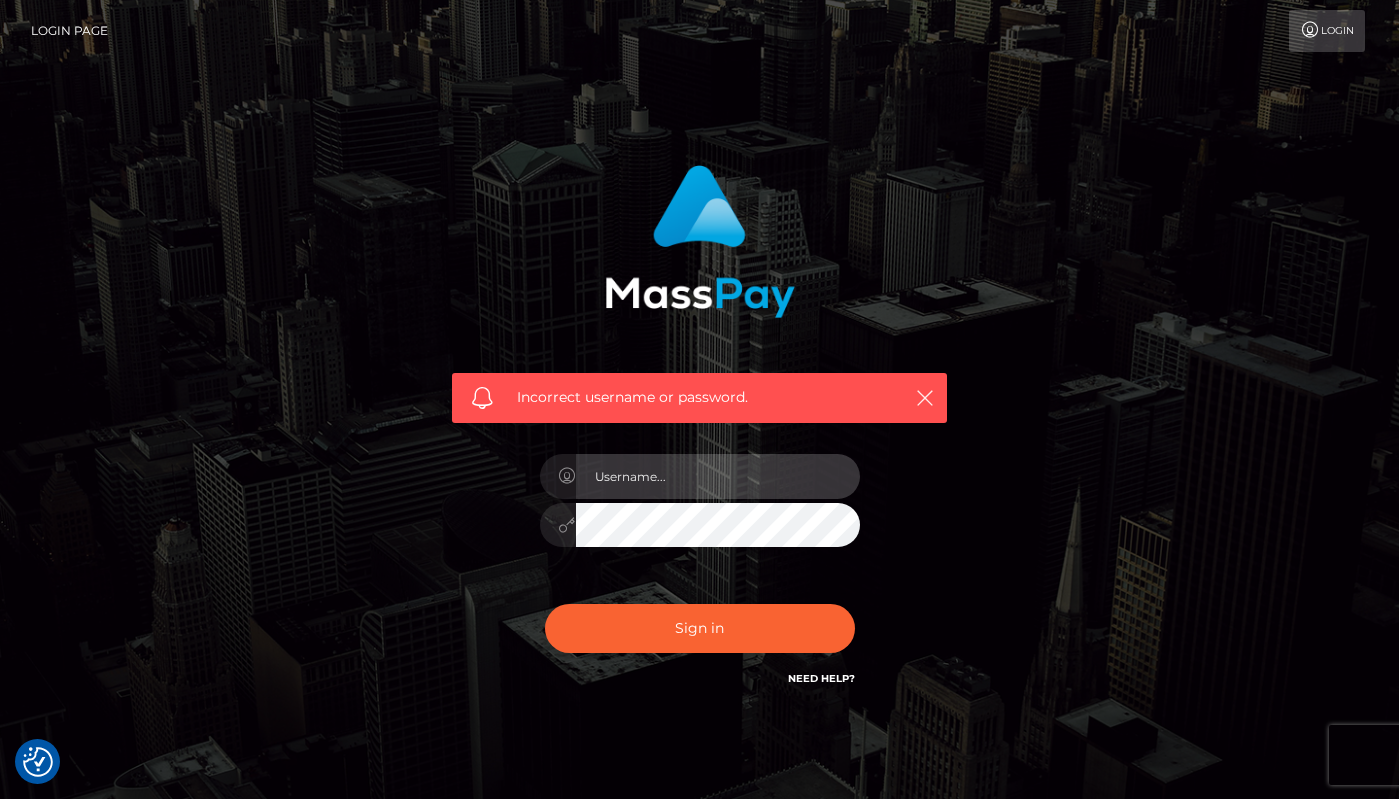 click at bounding box center (718, 476) 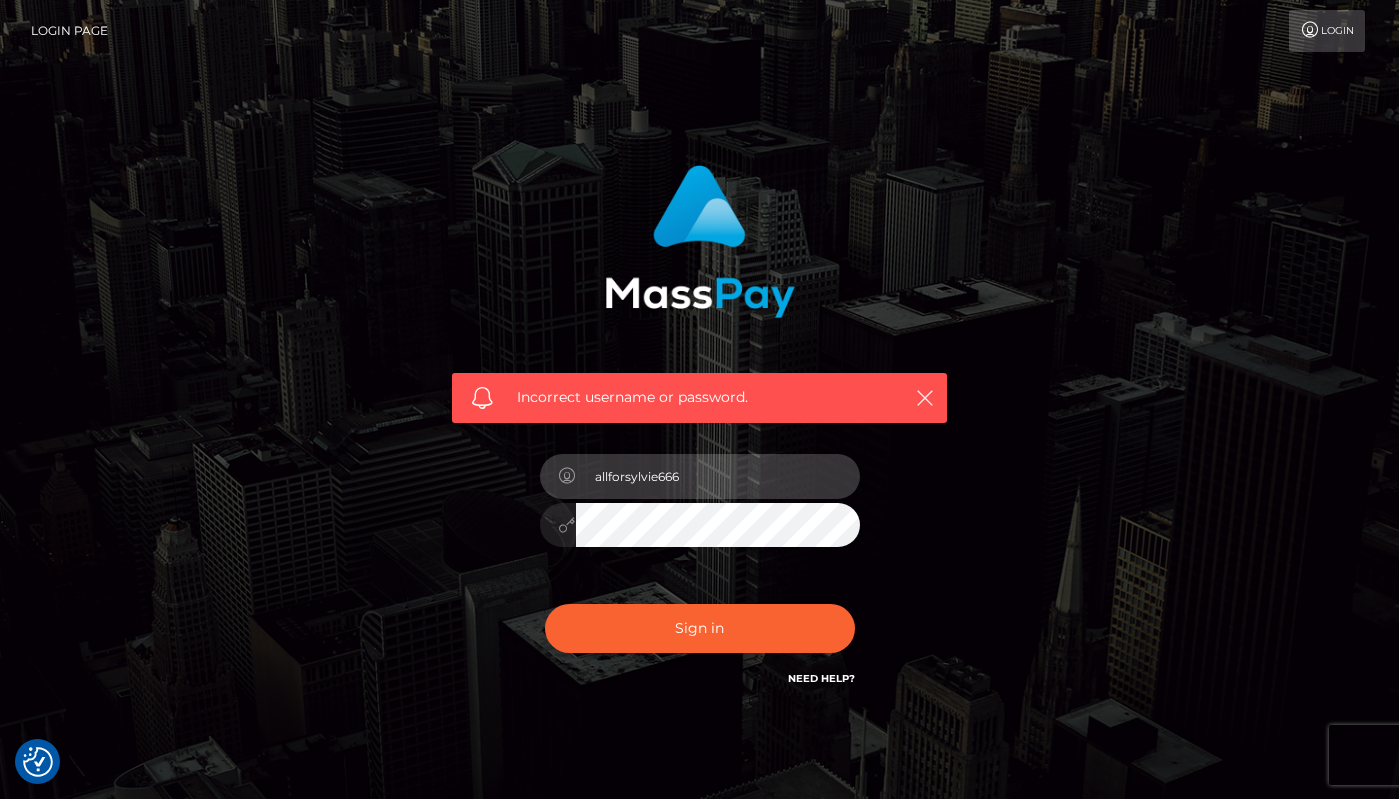 type on "allforsylvie666" 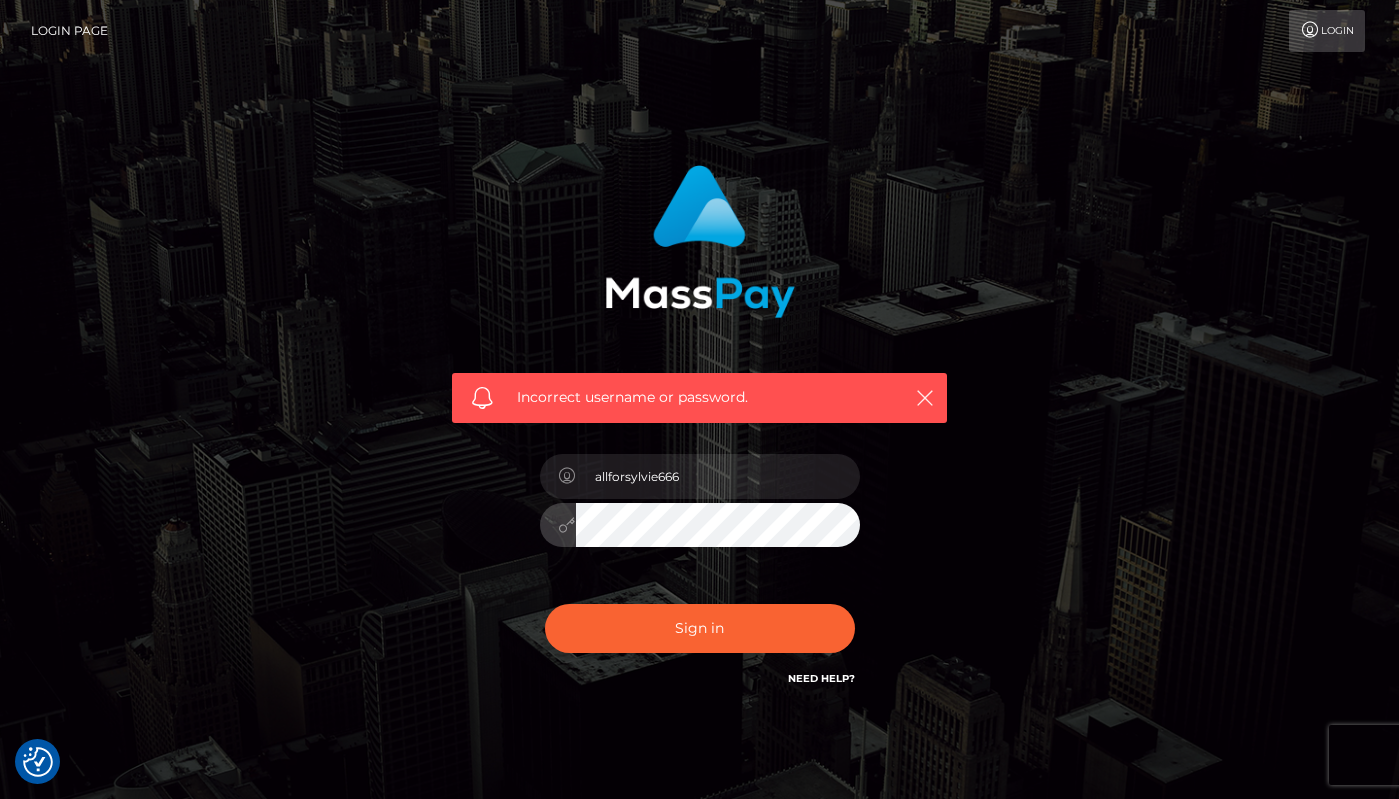click on "Sign in" at bounding box center (700, 628) 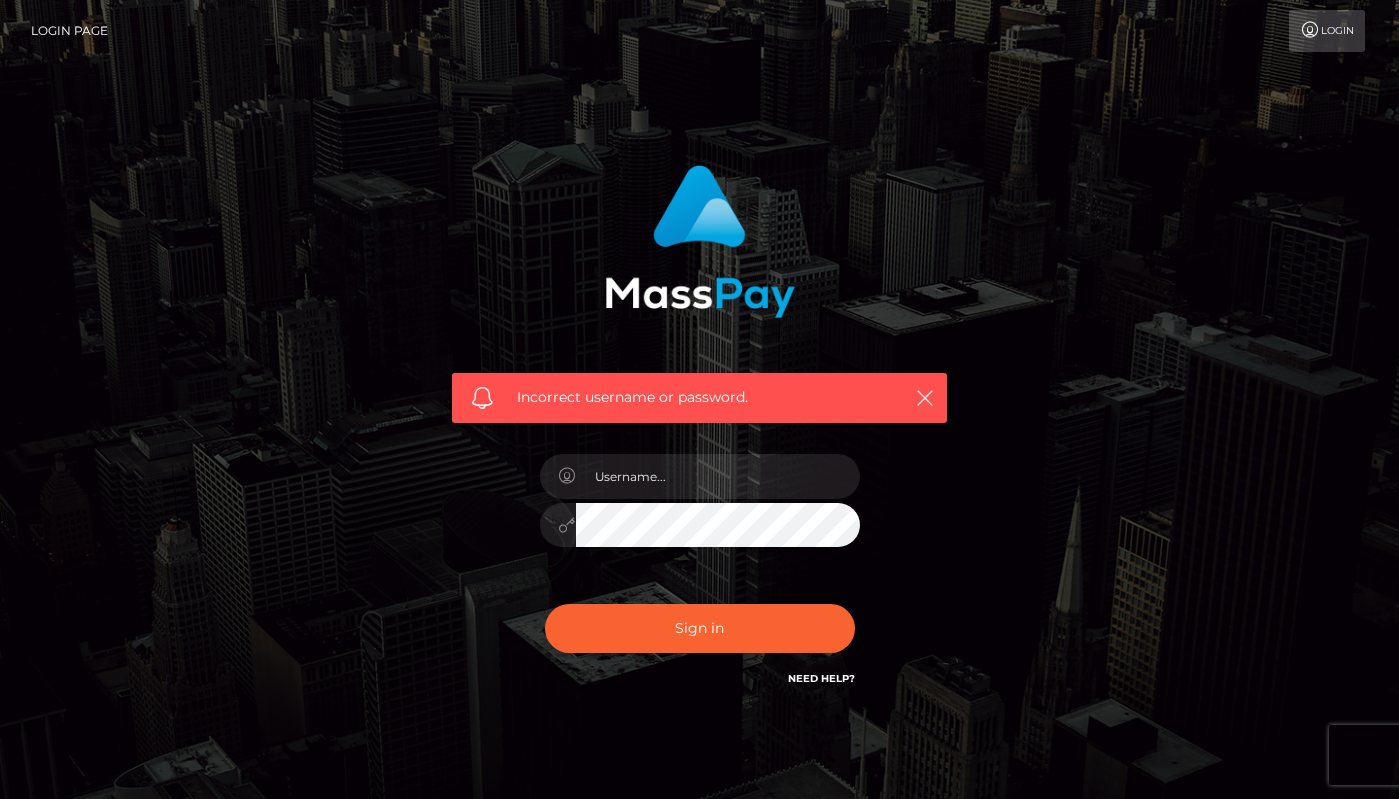 scroll, scrollTop: 0, scrollLeft: 0, axis: both 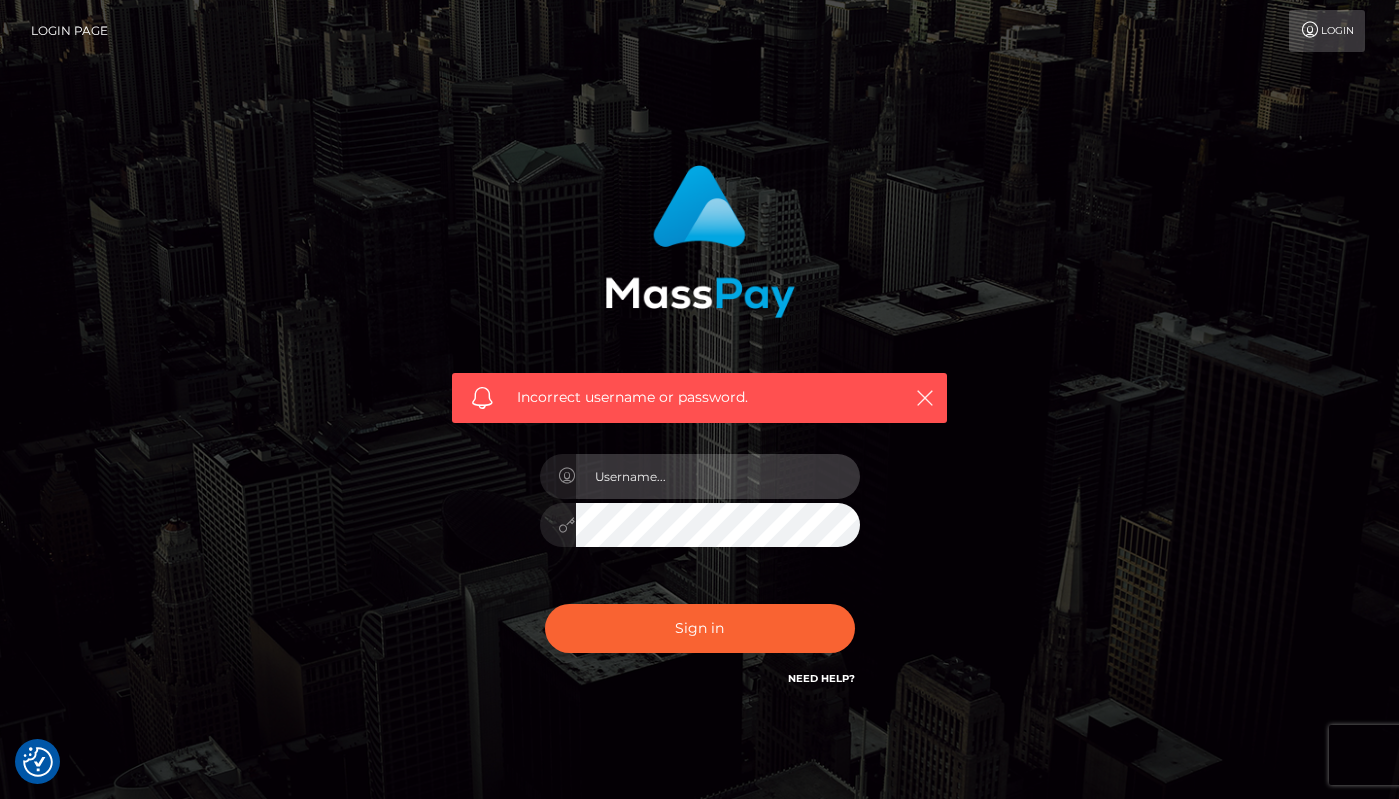 click at bounding box center (718, 476) 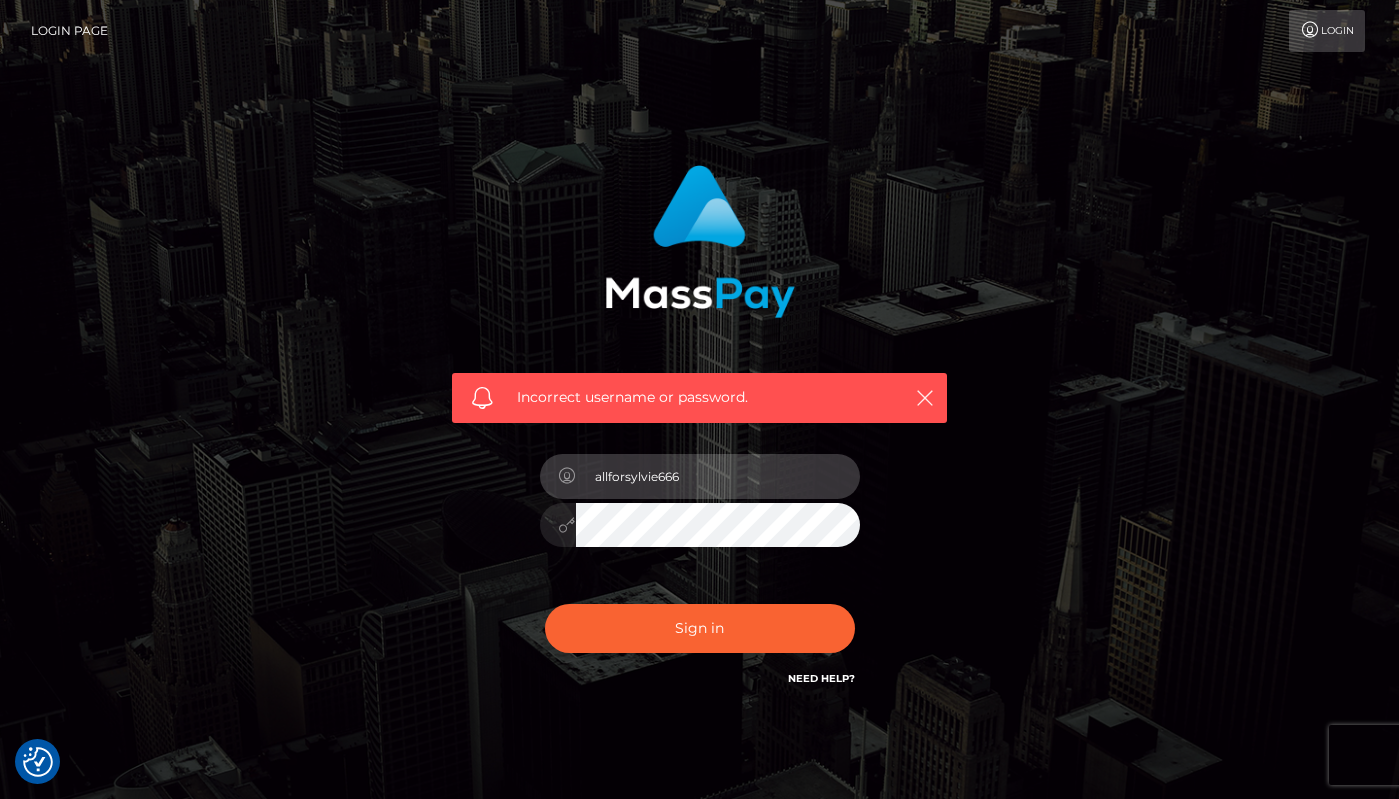 type on "allforsylvie666" 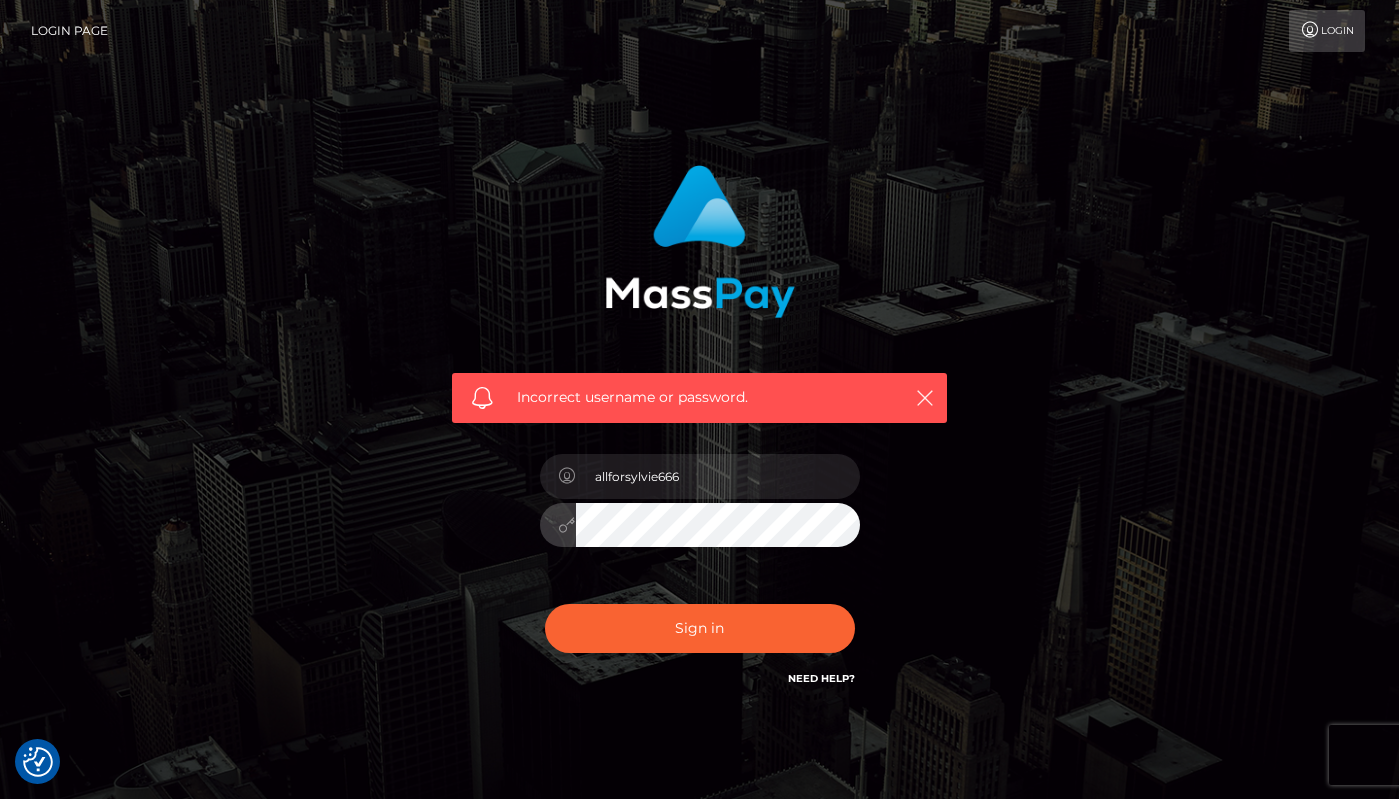 click on "Sign in" at bounding box center (700, 628) 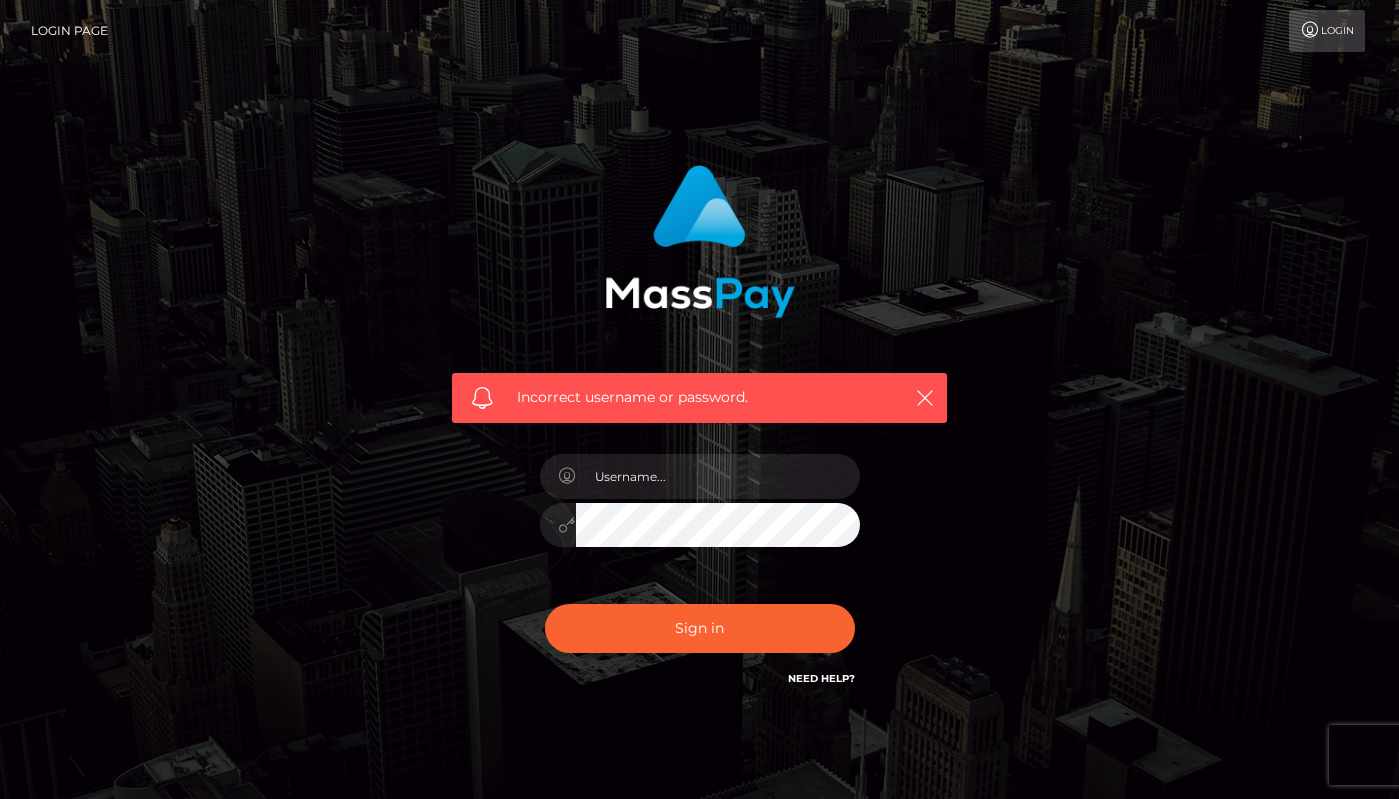 scroll, scrollTop: 0, scrollLeft: 0, axis: both 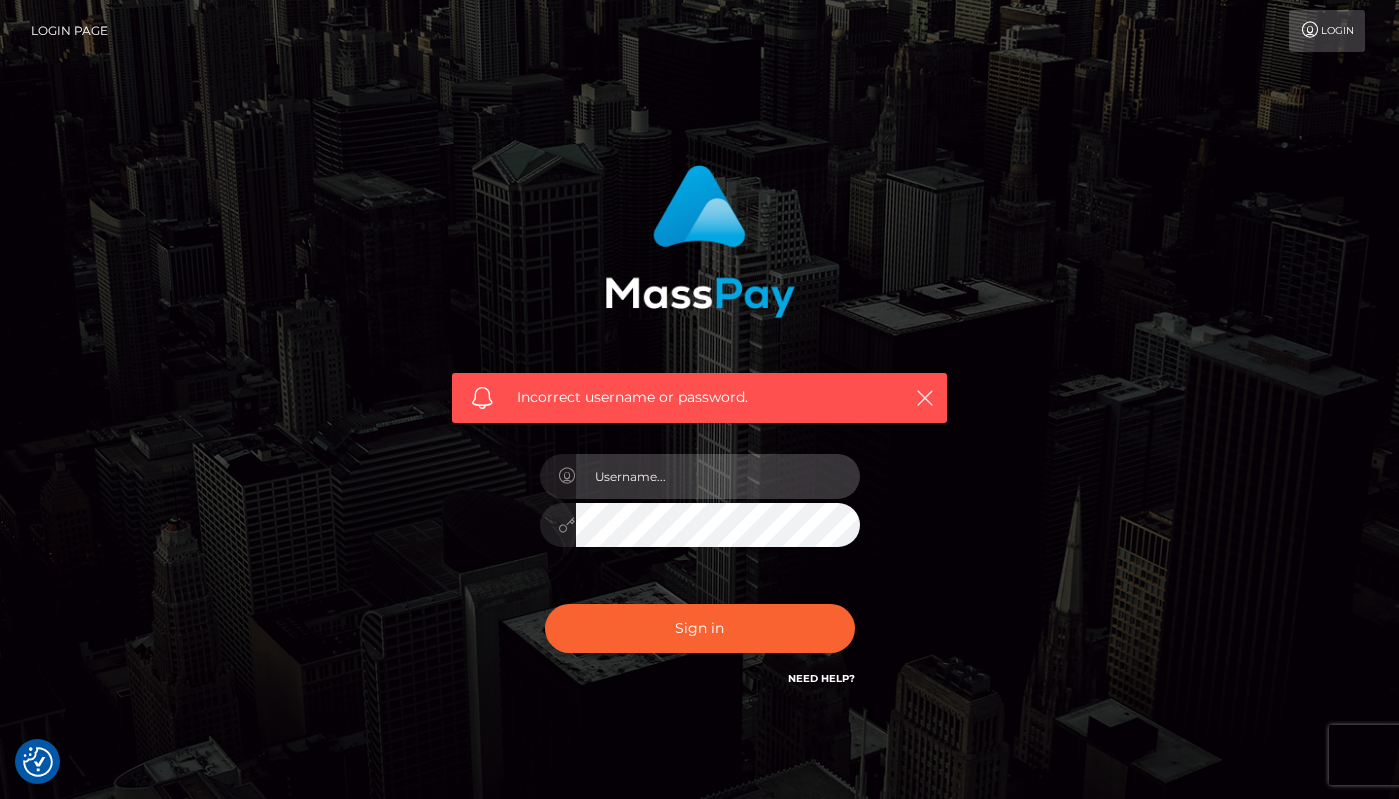 click at bounding box center (718, 476) 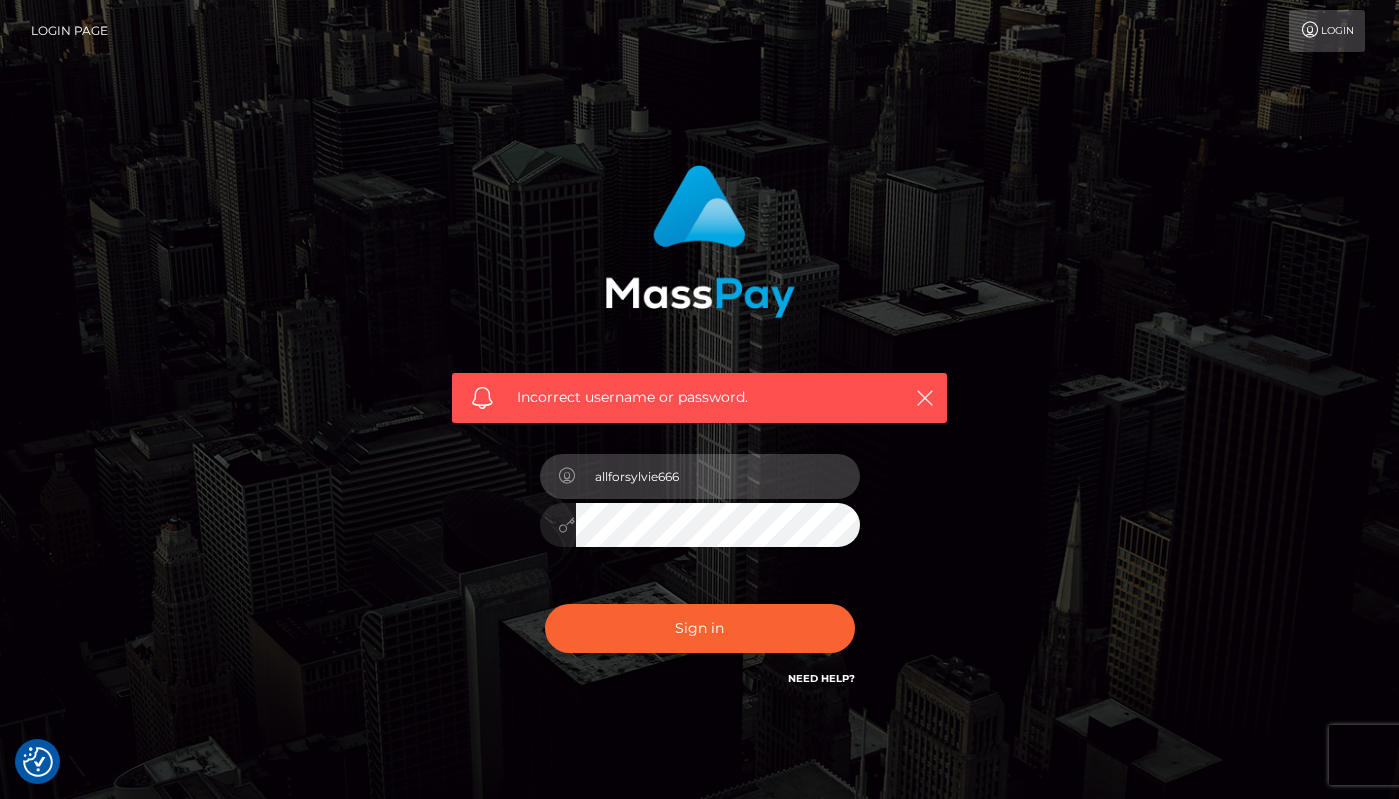 type on "allforsylvie666" 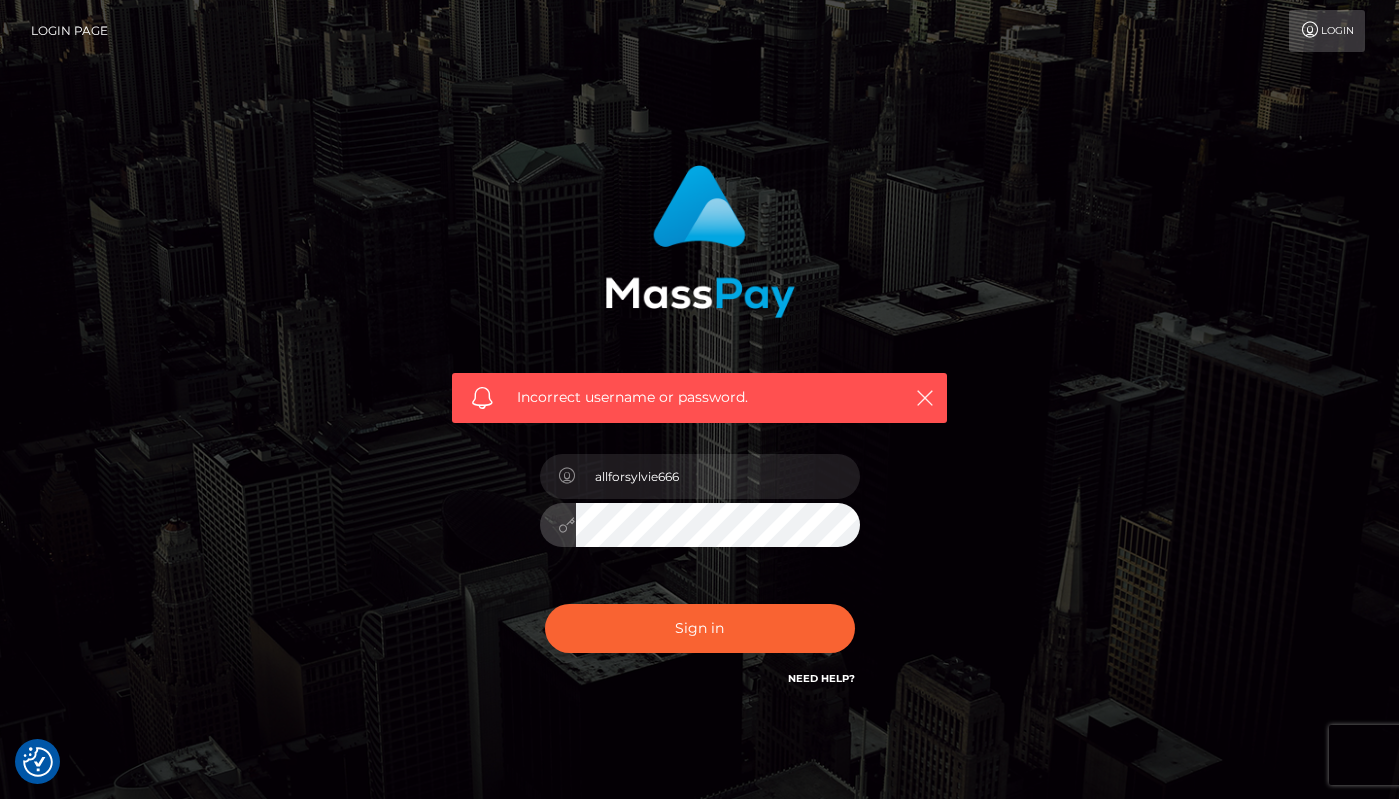 click on "Sign in" at bounding box center (700, 628) 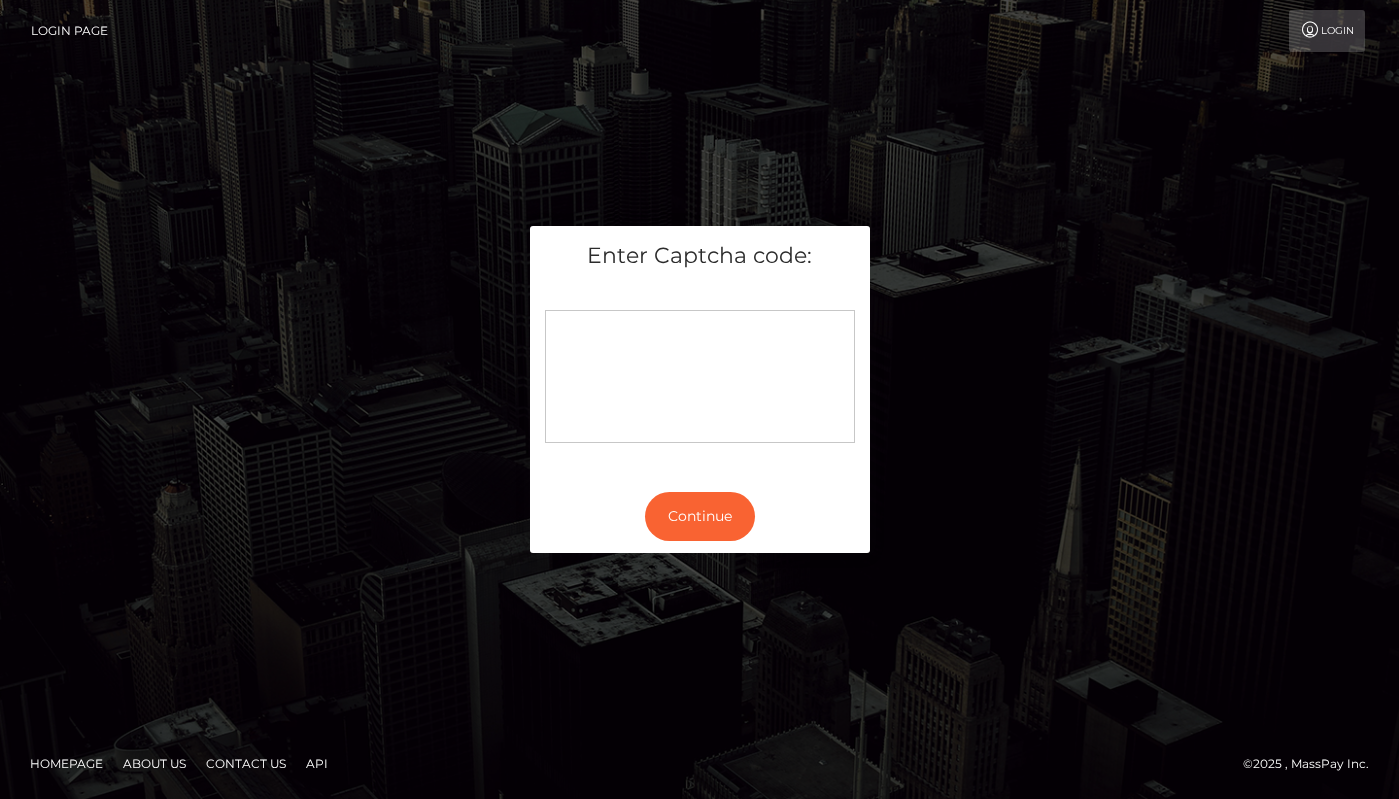 scroll, scrollTop: 0, scrollLeft: 0, axis: both 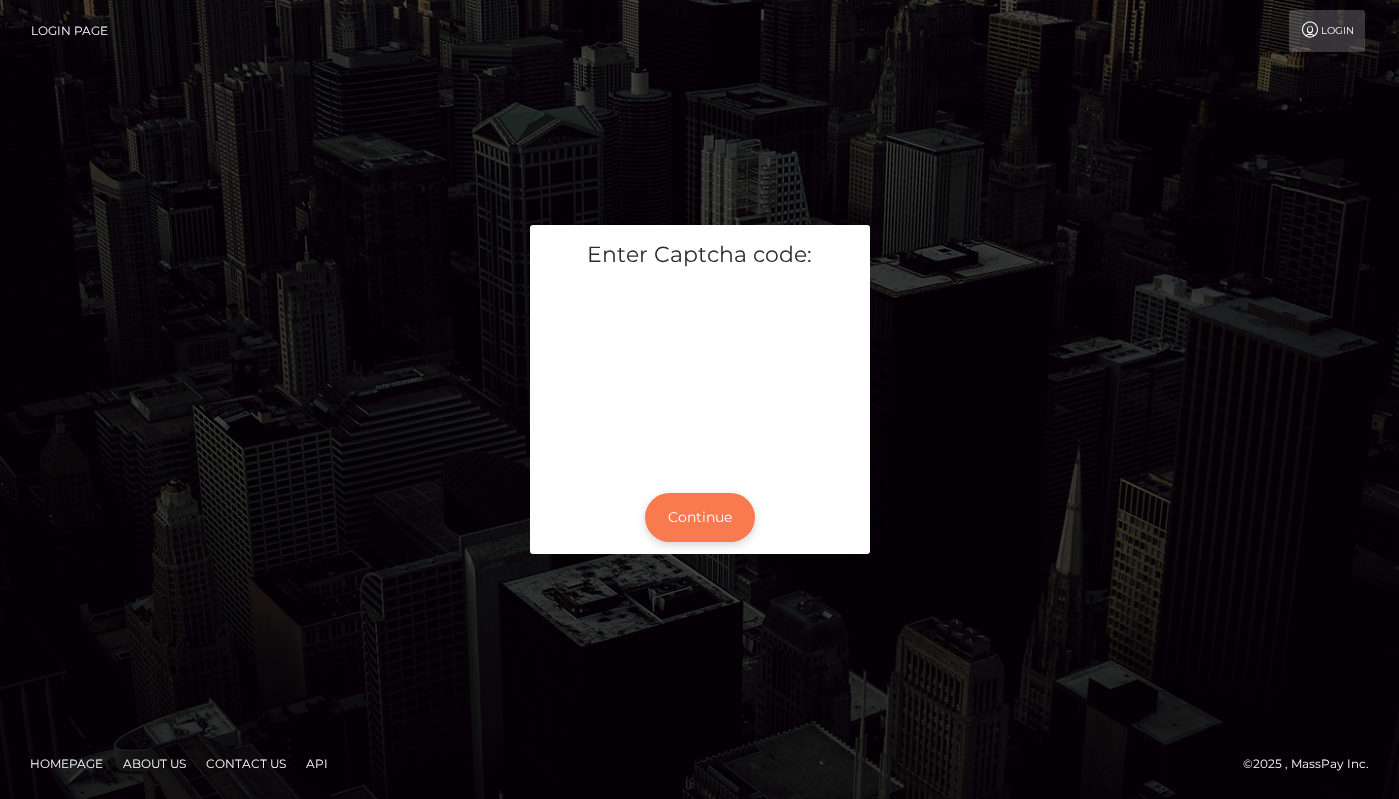 click on "Continue" at bounding box center [700, 517] 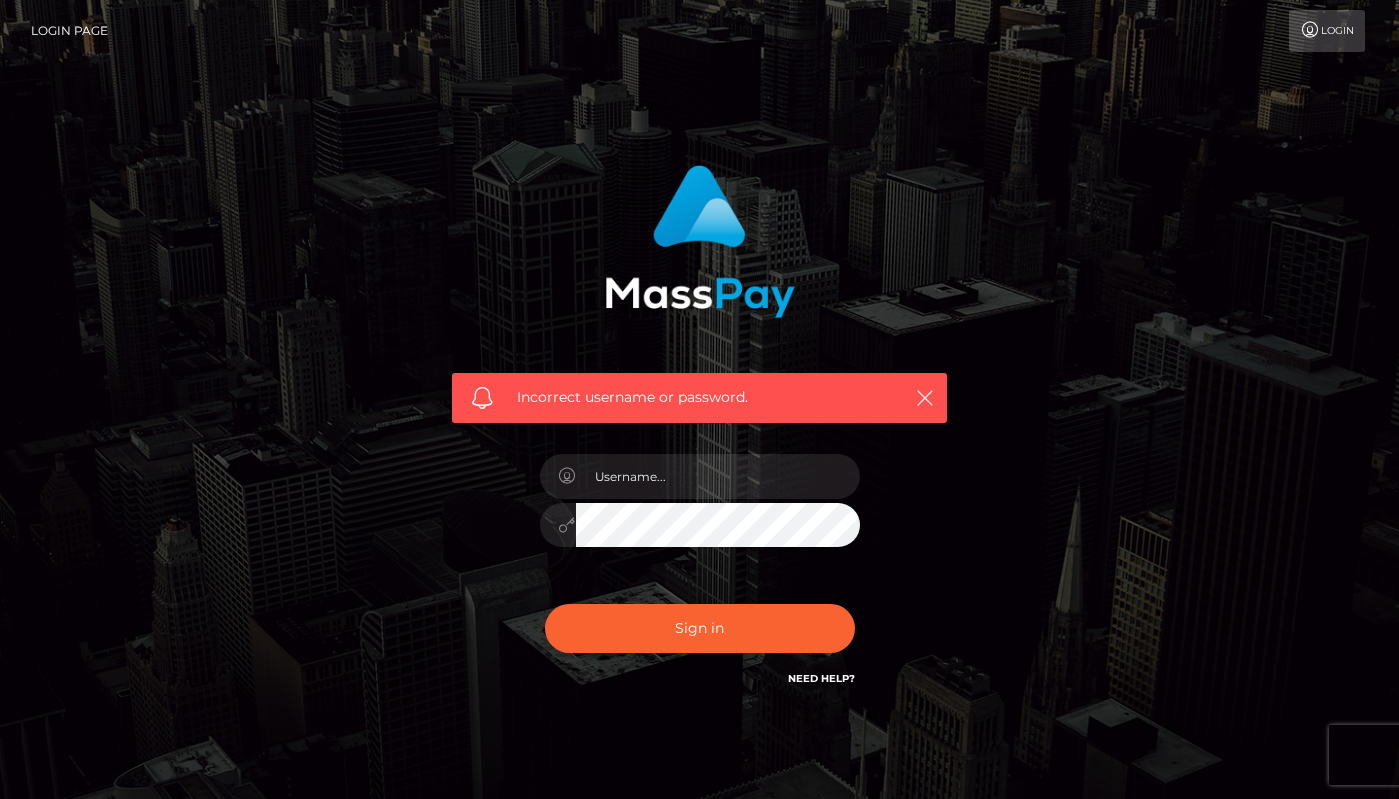 scroll, scrollTop: 0, scrollLeft: 0, axis: both 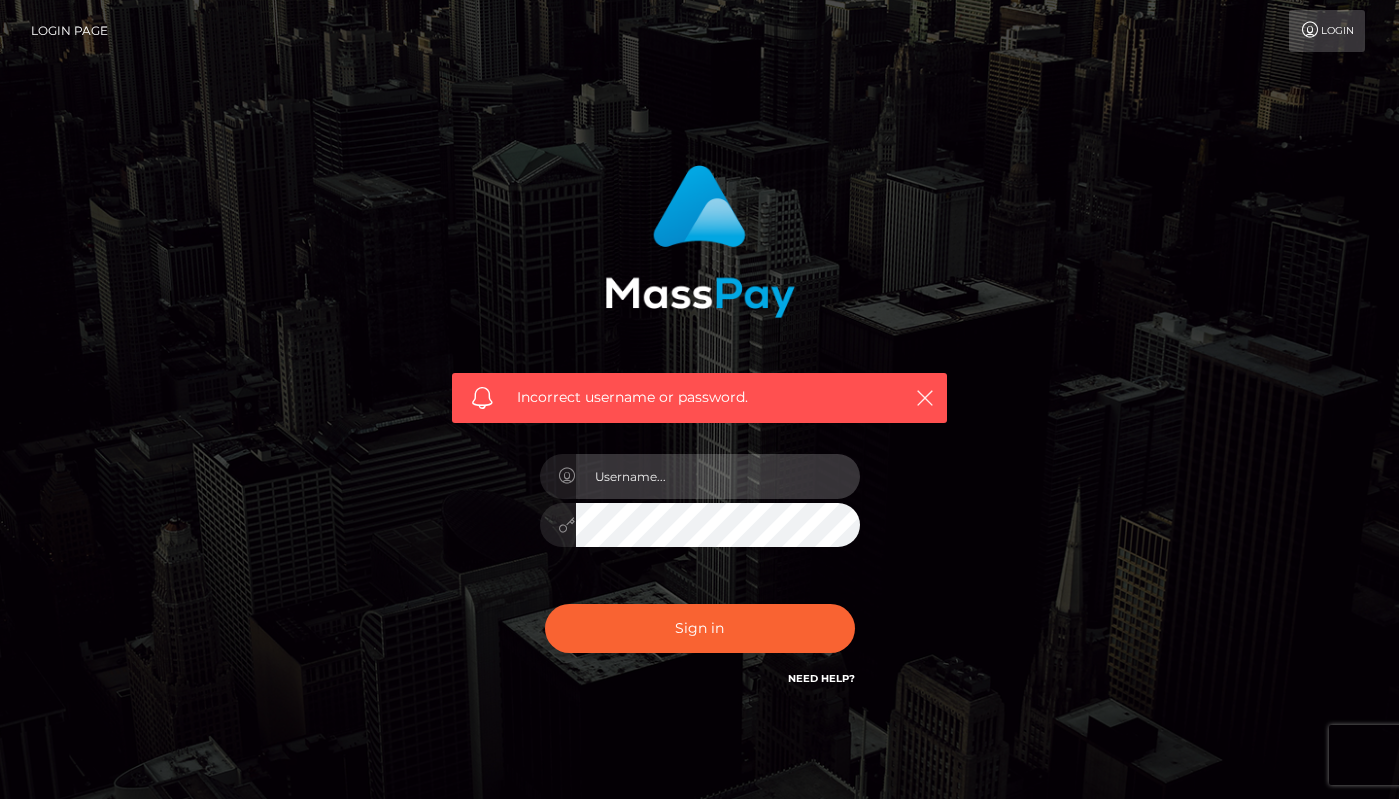 click at bounding box center [718, 476] 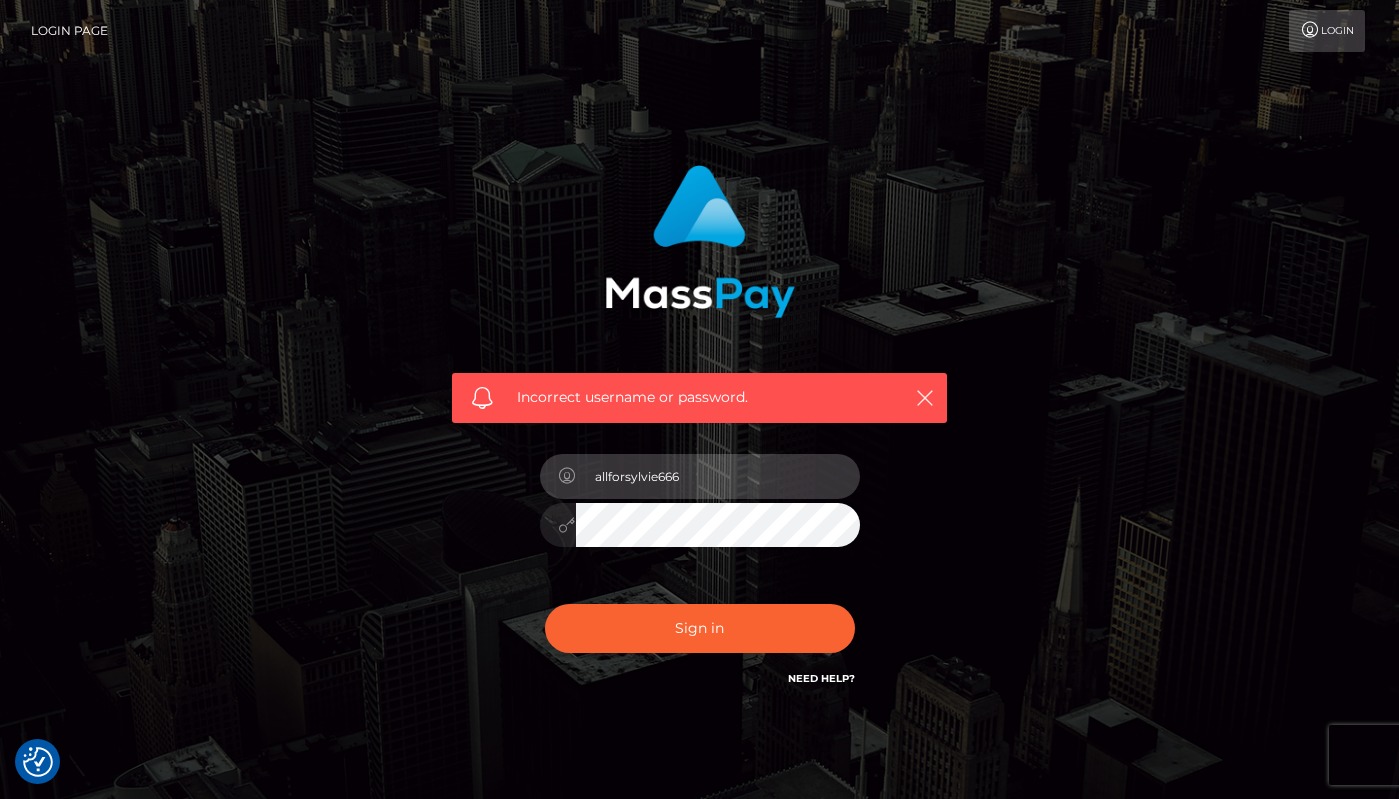 type on "allforsylvie666" 